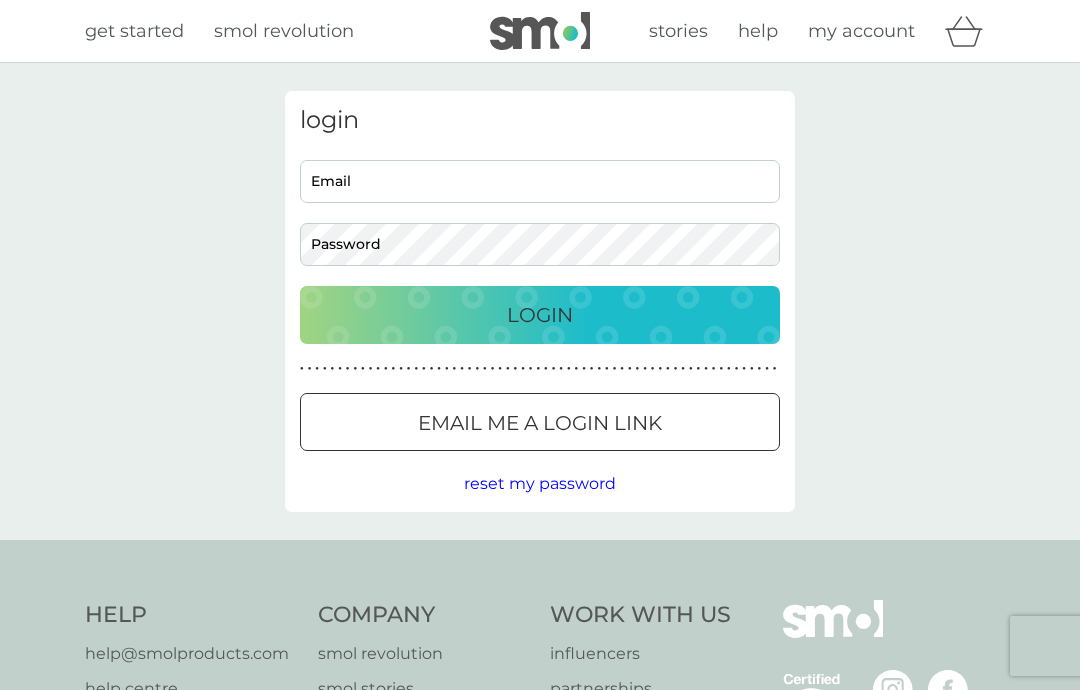 scroll, scrollTop: 0, scrollLeft: 0, axis: both 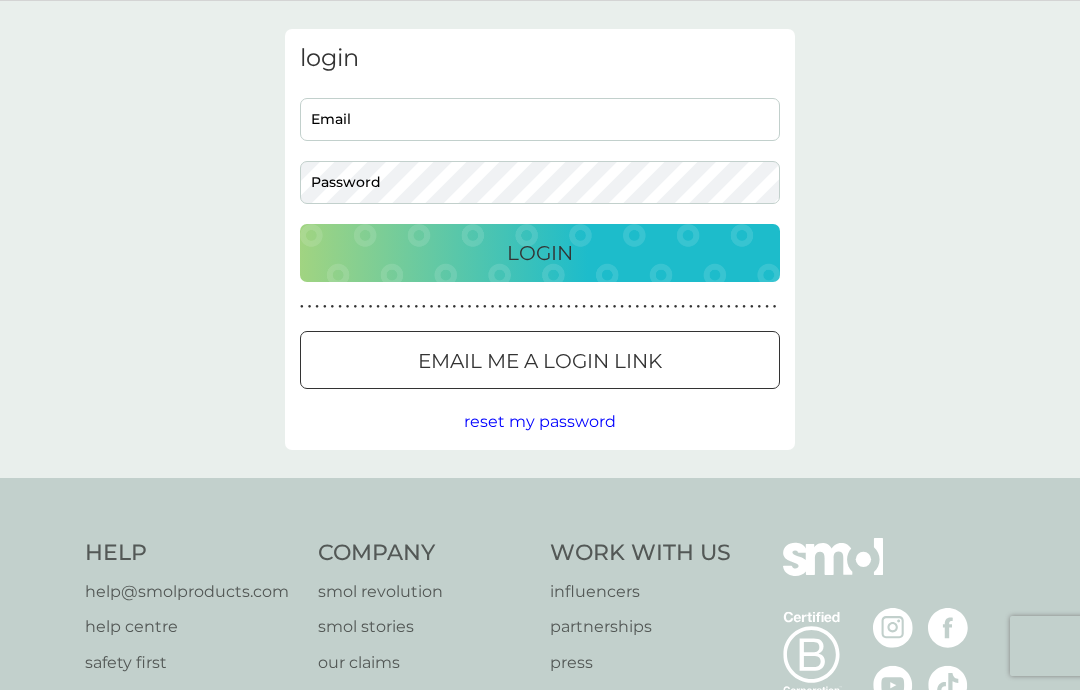 type on "jahaywood@sky.com" 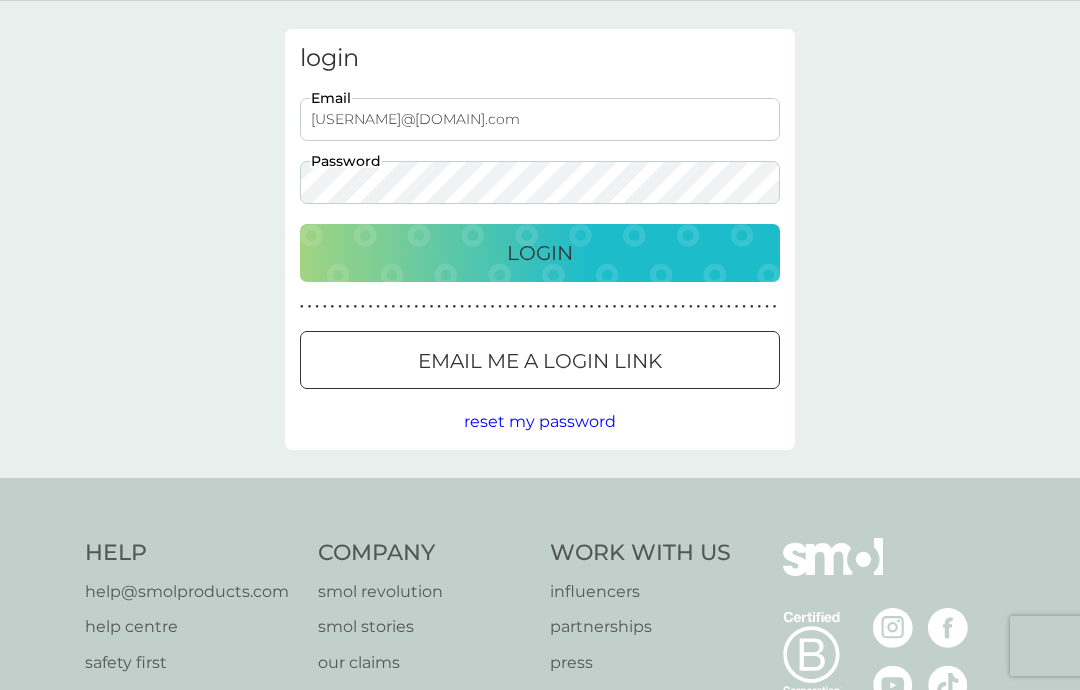 click on "Login" at bounding box center (540, 253) 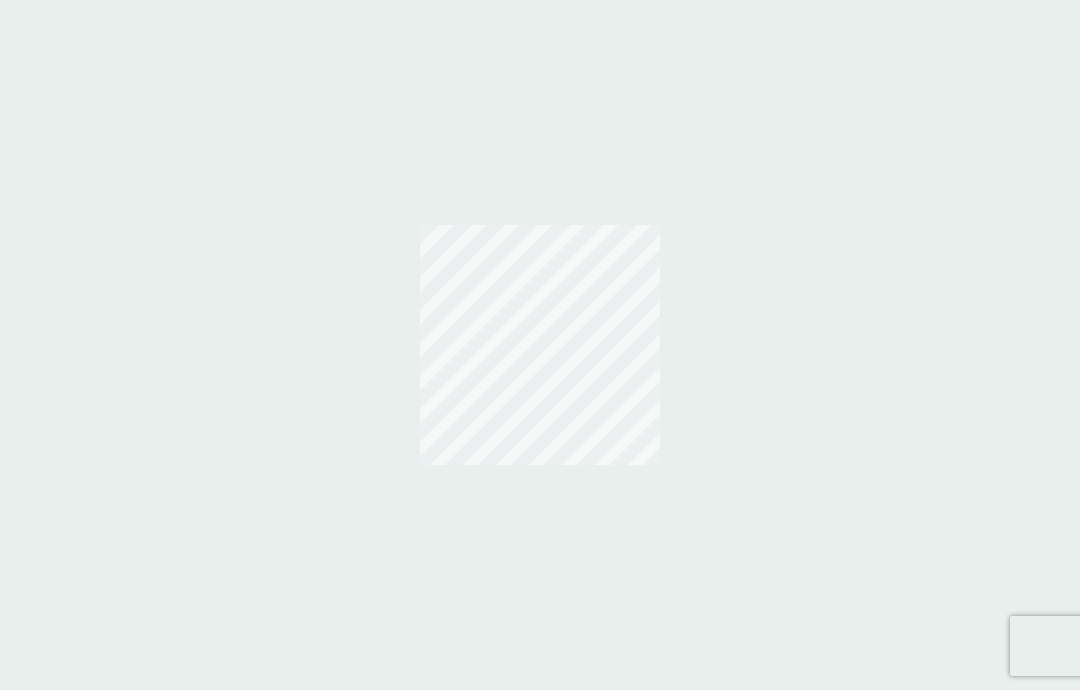 scroll, scrollTop: 0, scrollLeft: 0, axis: both 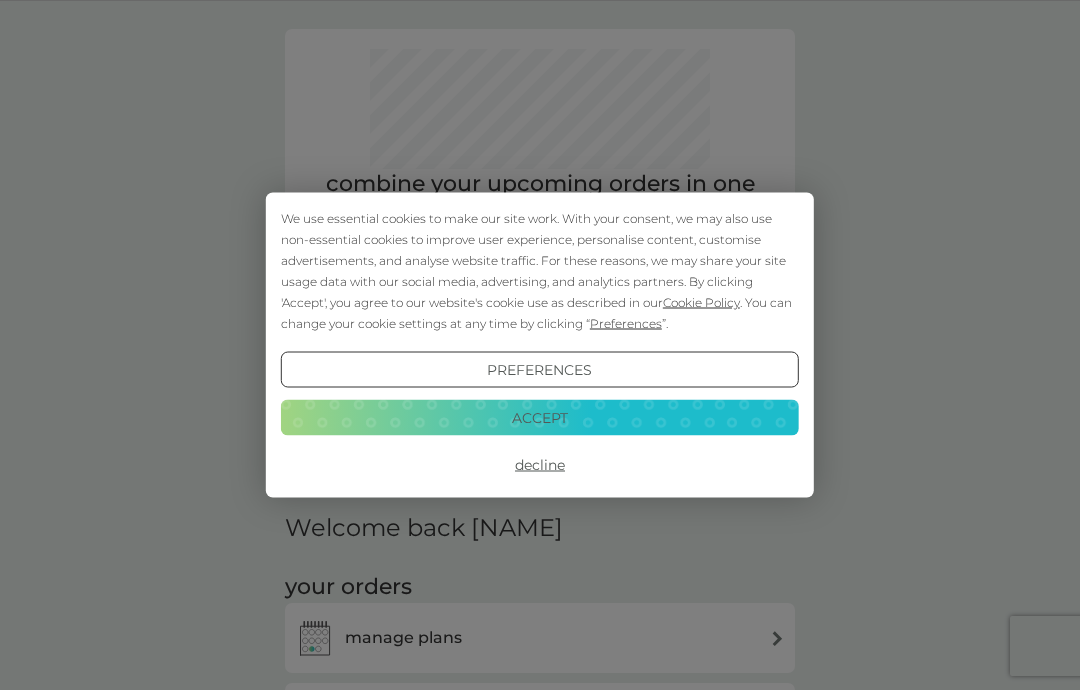 click on "Accept" at bounding box center [540, 417] 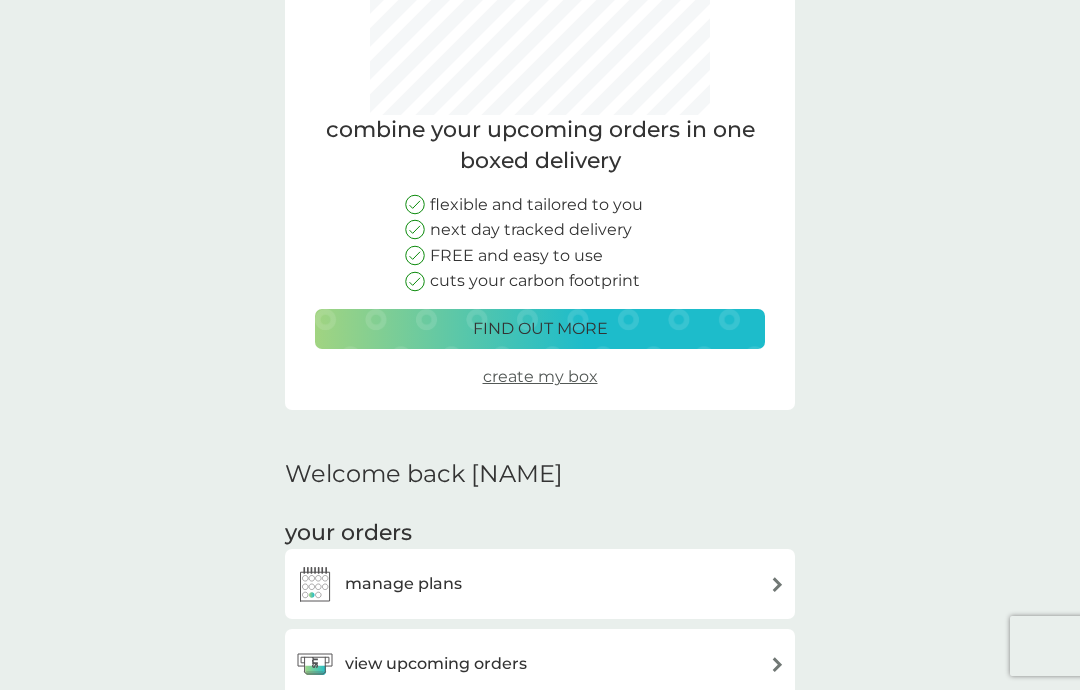 scroll, scrollTop: 116, scrollLeft: 0, axis: vertical 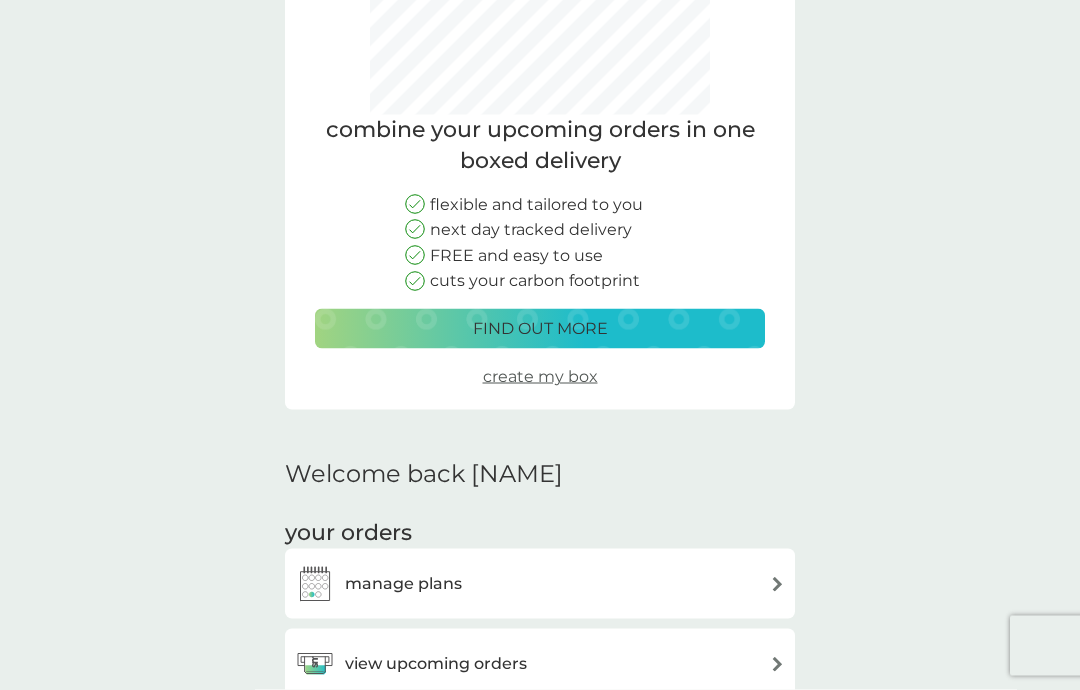 click on "manage plans" at bounding box center [540, 584] 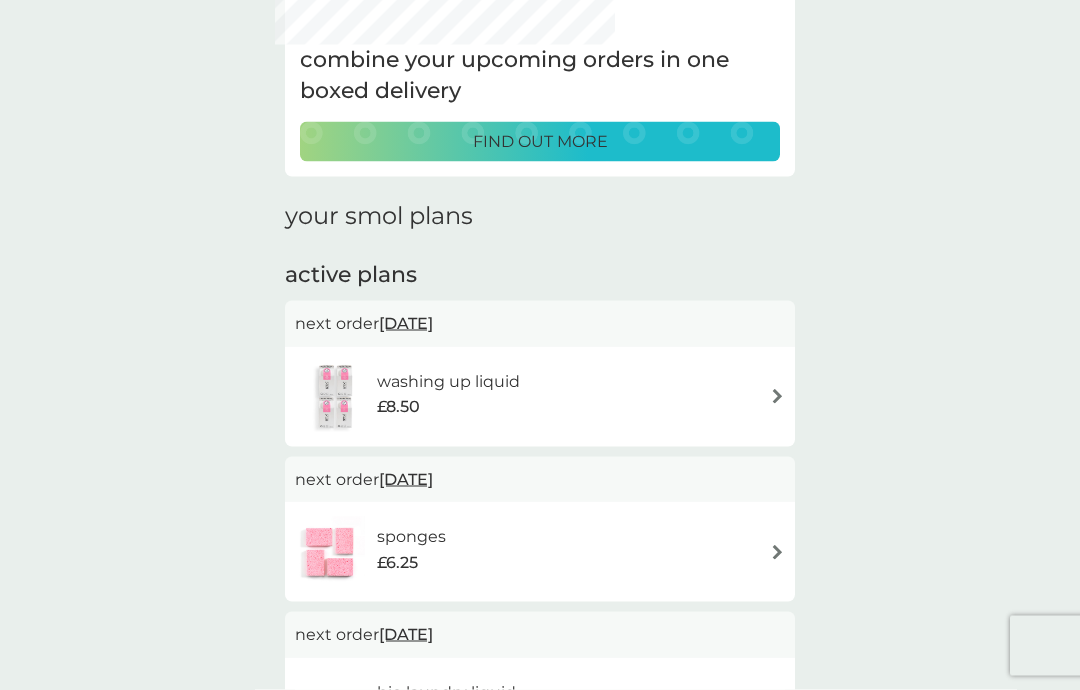 scroll, scrollTop: 0, scrollLeft: 0, axis: both 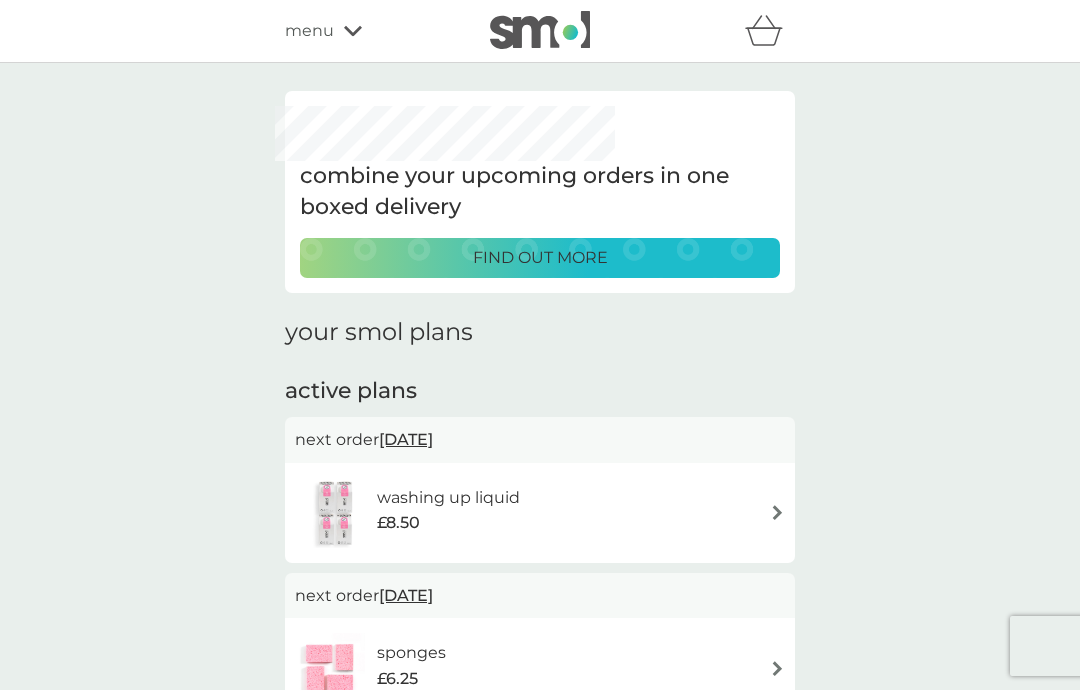 click on "find out more" at bounding box center (540, 258) 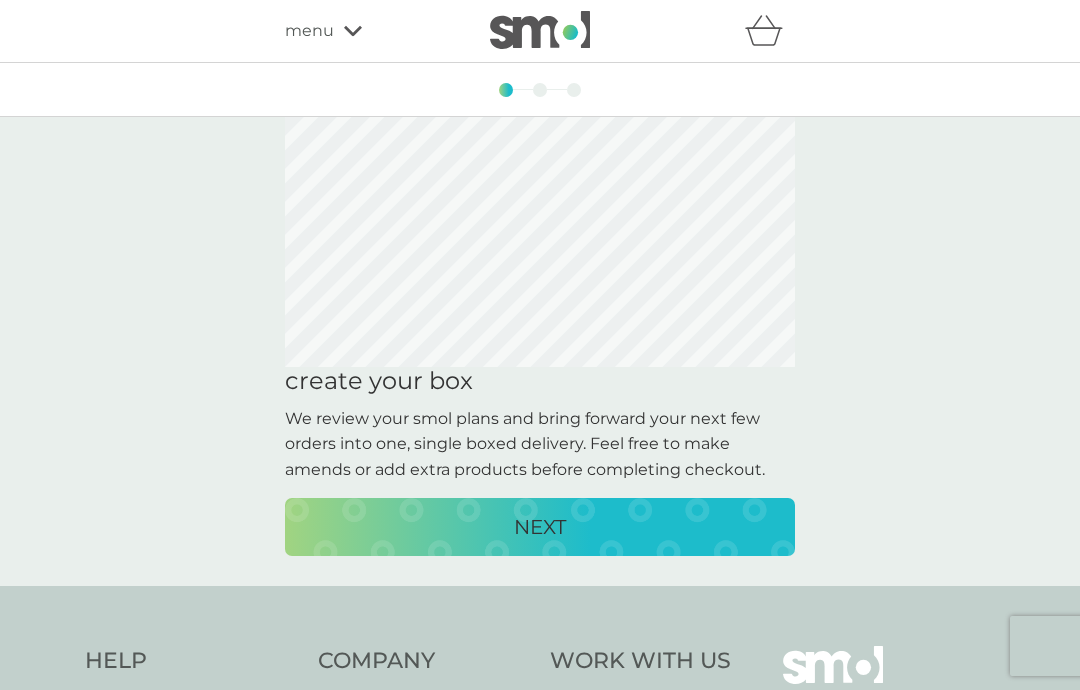click on "NEXT" at bounding box center [540, 527] 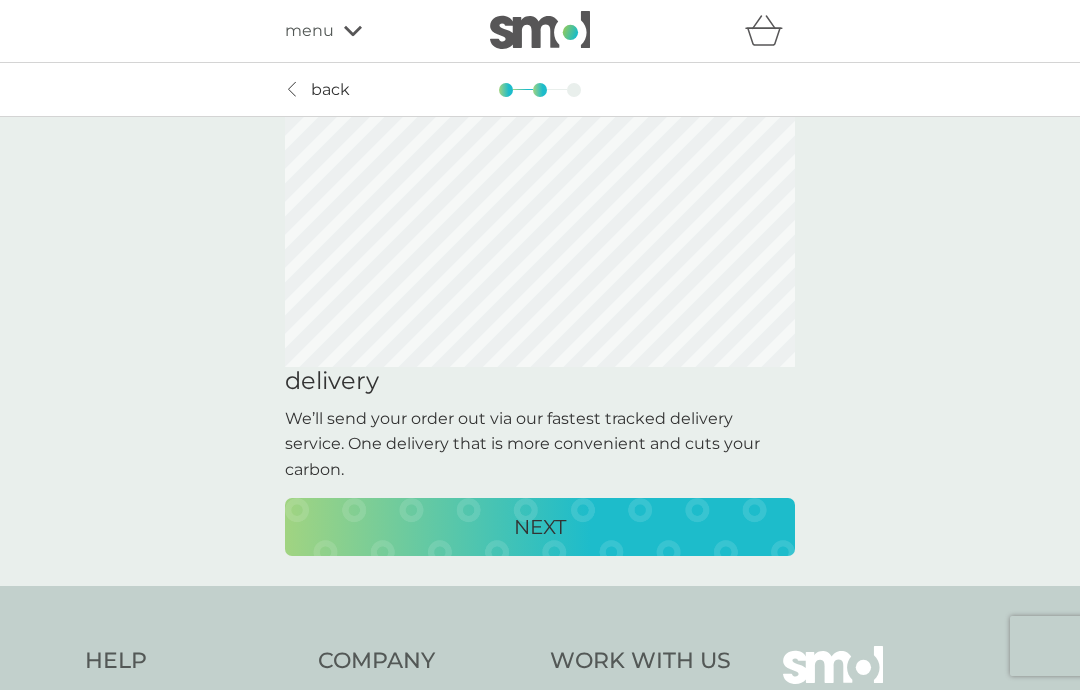 click on "NEXT" at bounding box center (540, 527) 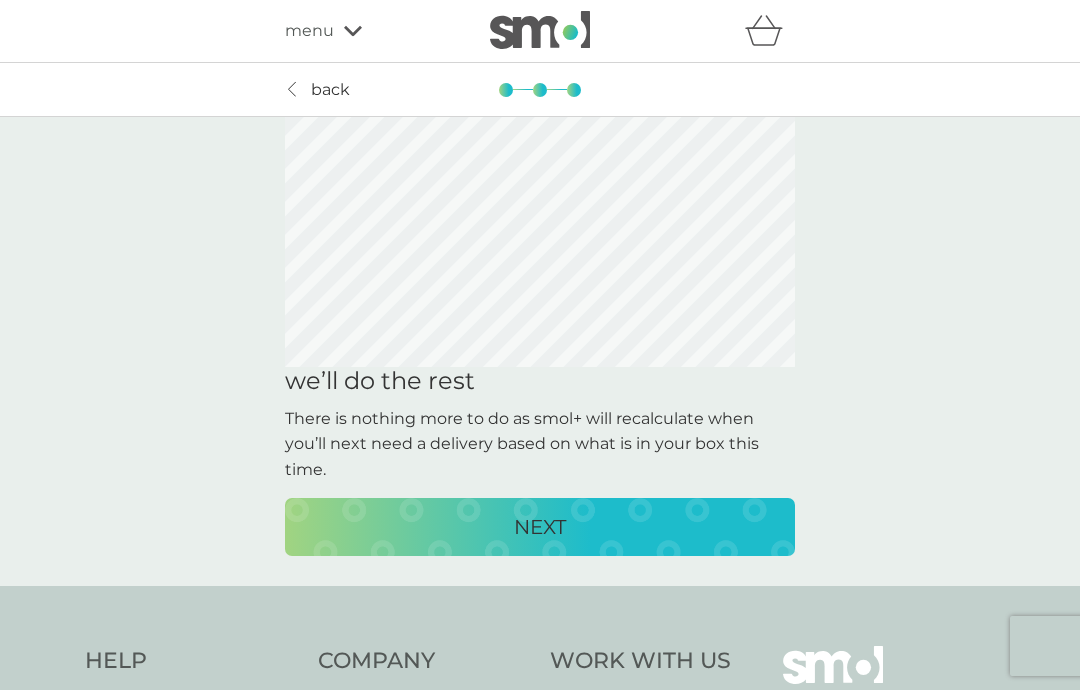 click on "NEXT" at bounding box center [540, 527] 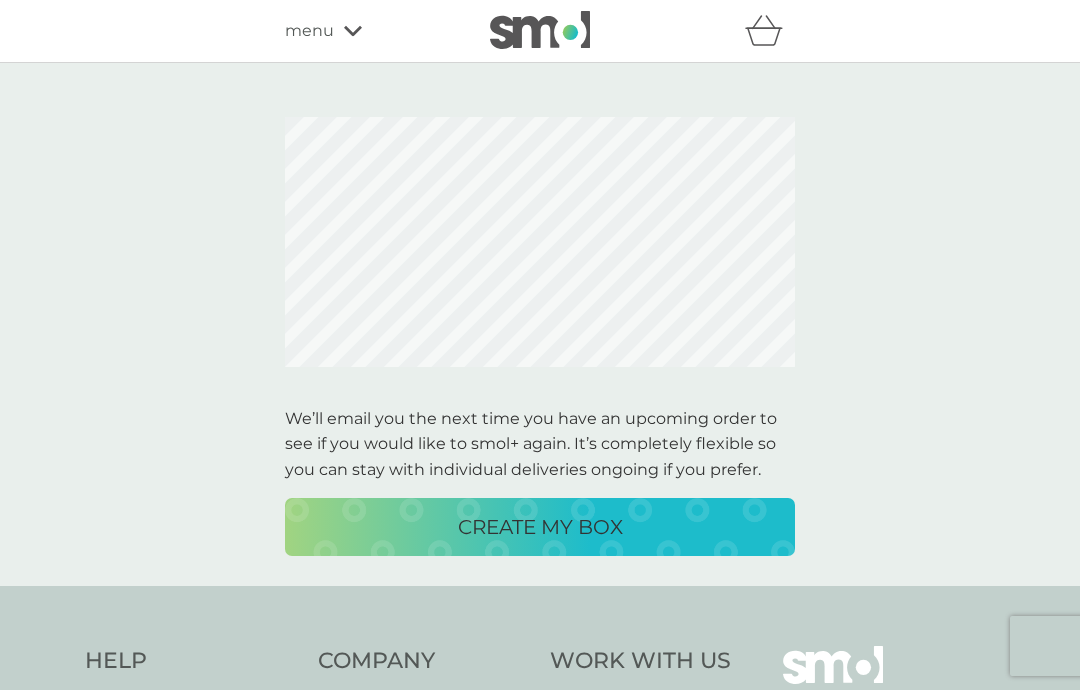 click on "CREATE MY BOX" at bounding box center [540, 527] 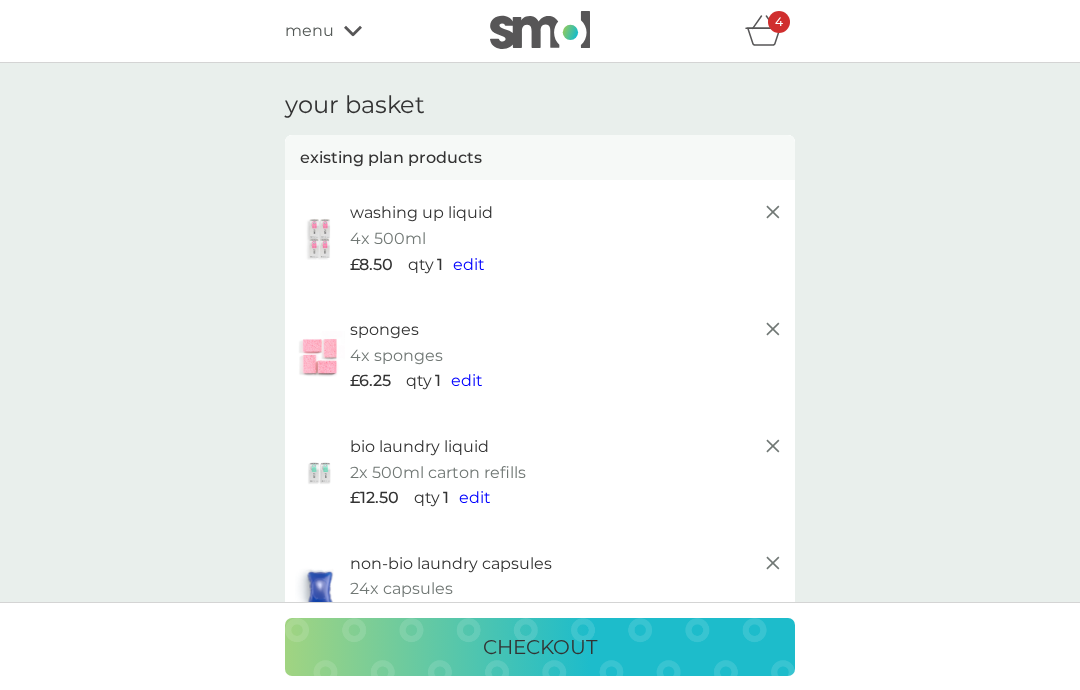 click on "non-bio laundry capsules 24x capsules £6.00 qty 1 edit" at bounding box center (567, 589) 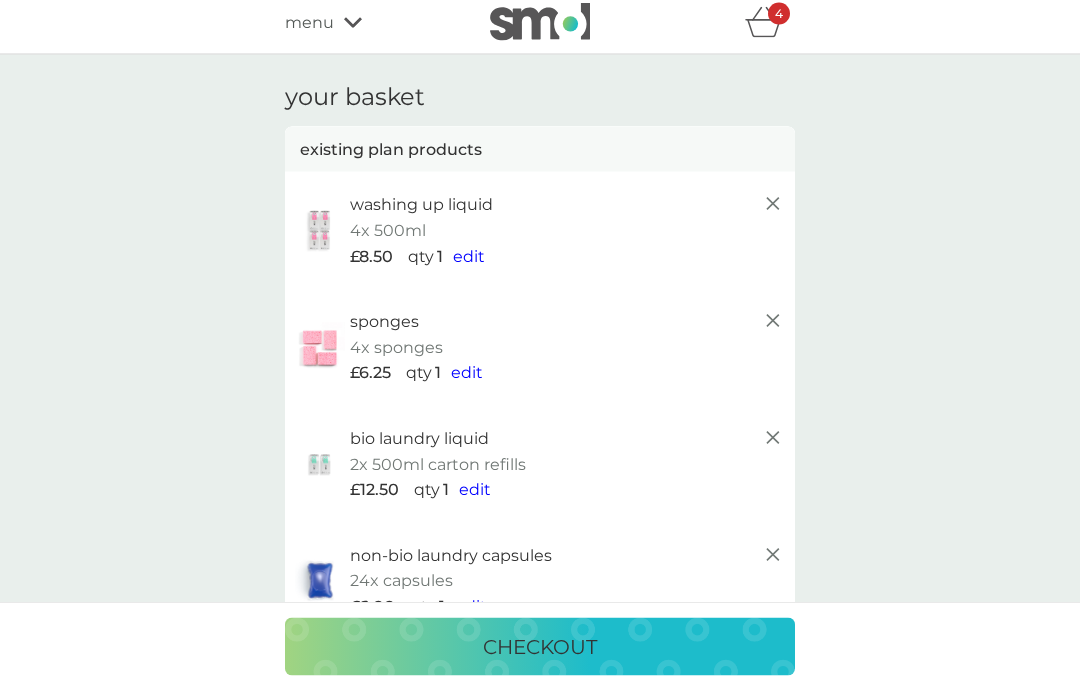 scroll, scrollTop: 0, scrollLeft: 0, axis: both 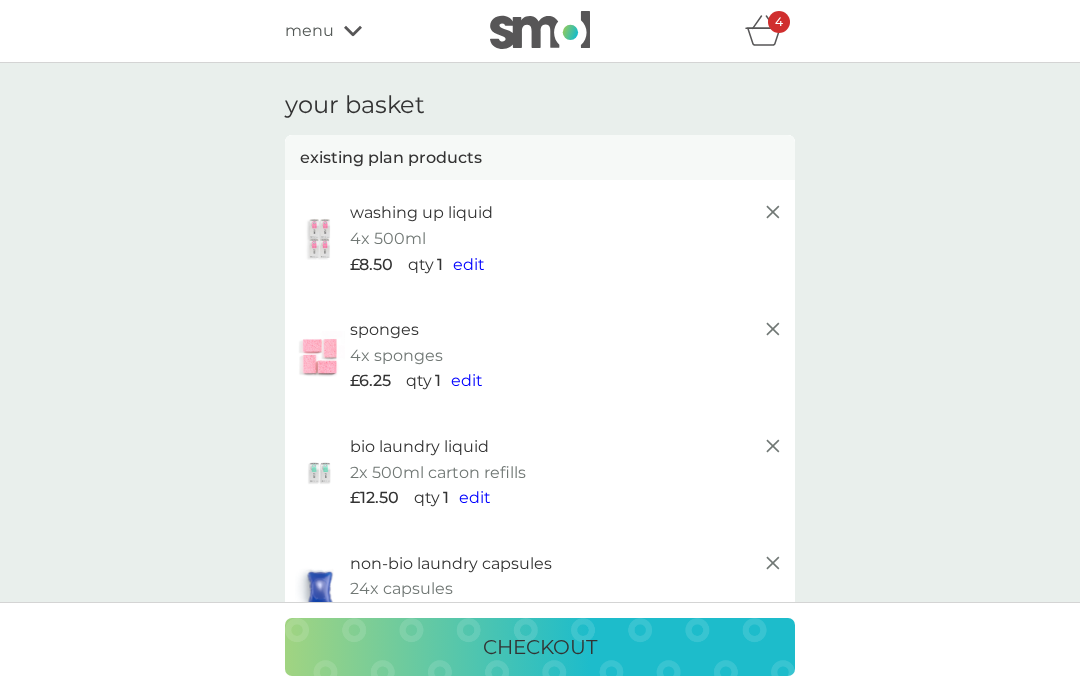 click on "menu" at bounding box center [370, 31] 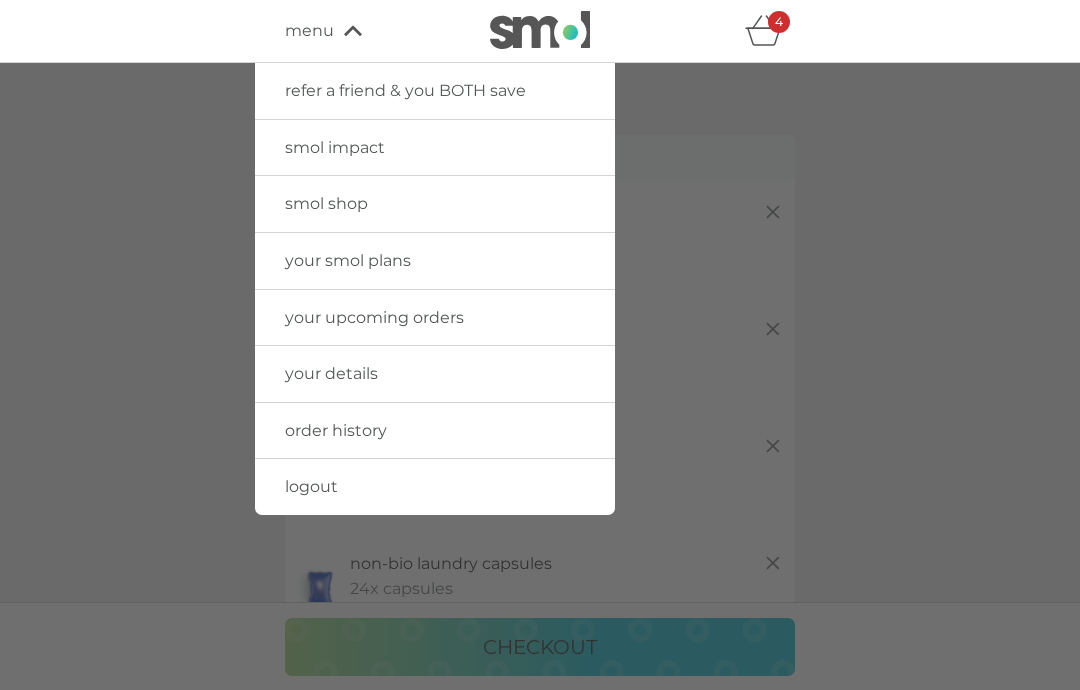 click on "your smol plans" at bounding box center [435, 261] 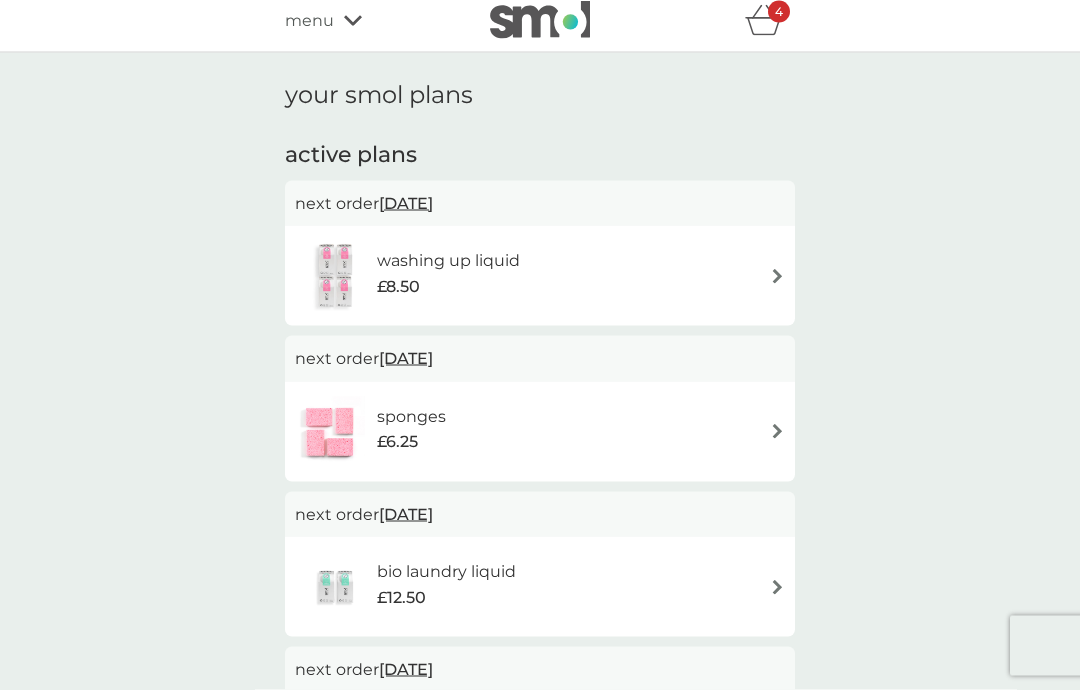 scroll, scrollTop: 0, scrollLeft: 0, axis: both 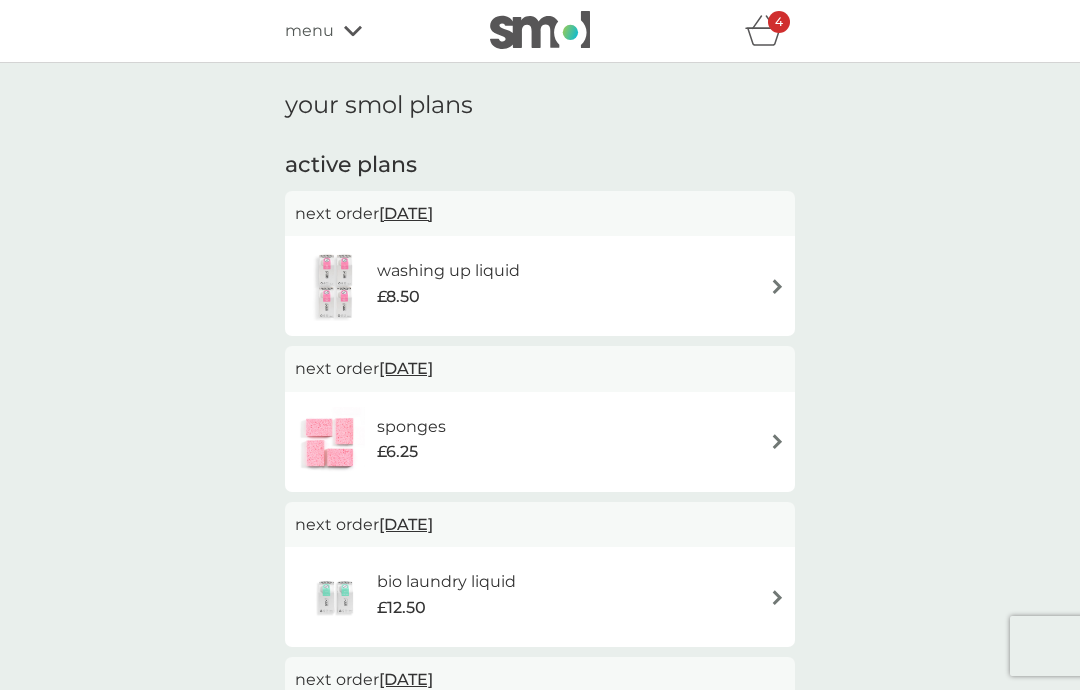 click 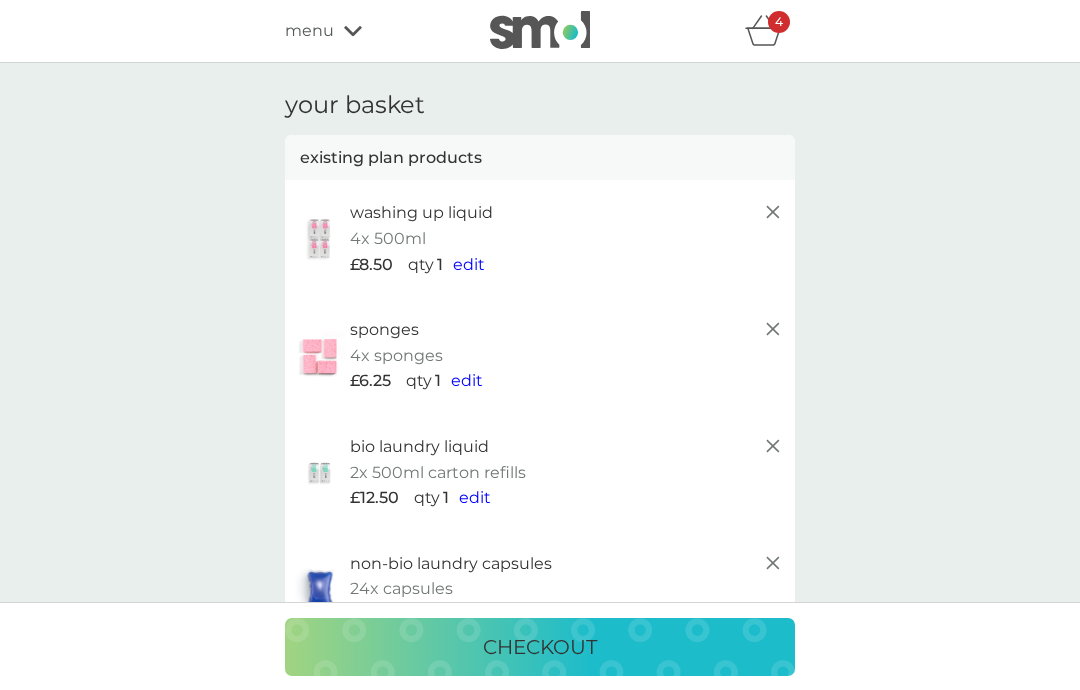 click 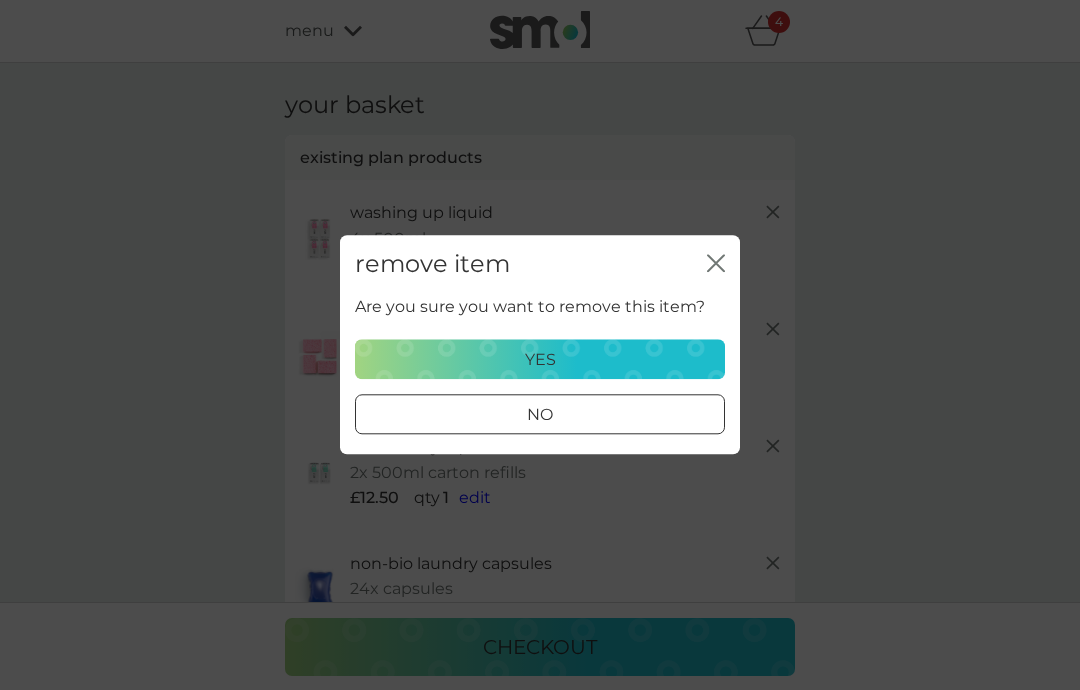 click on "yes" at bounding box center [540, 360] 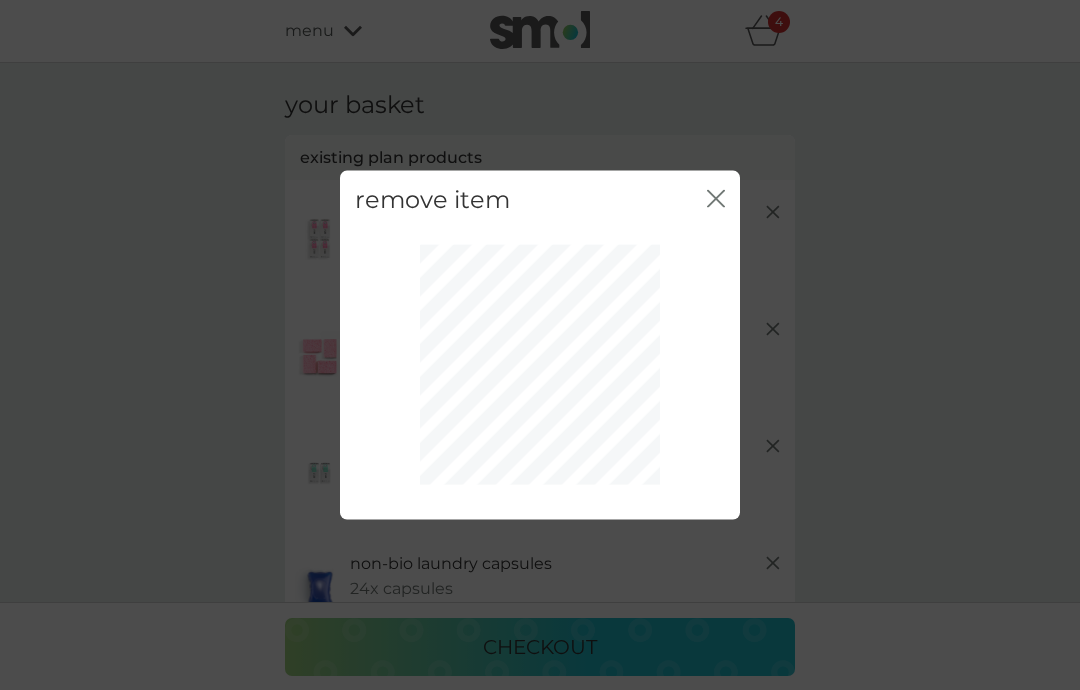 click on "close" at bounding box center (716, 200) 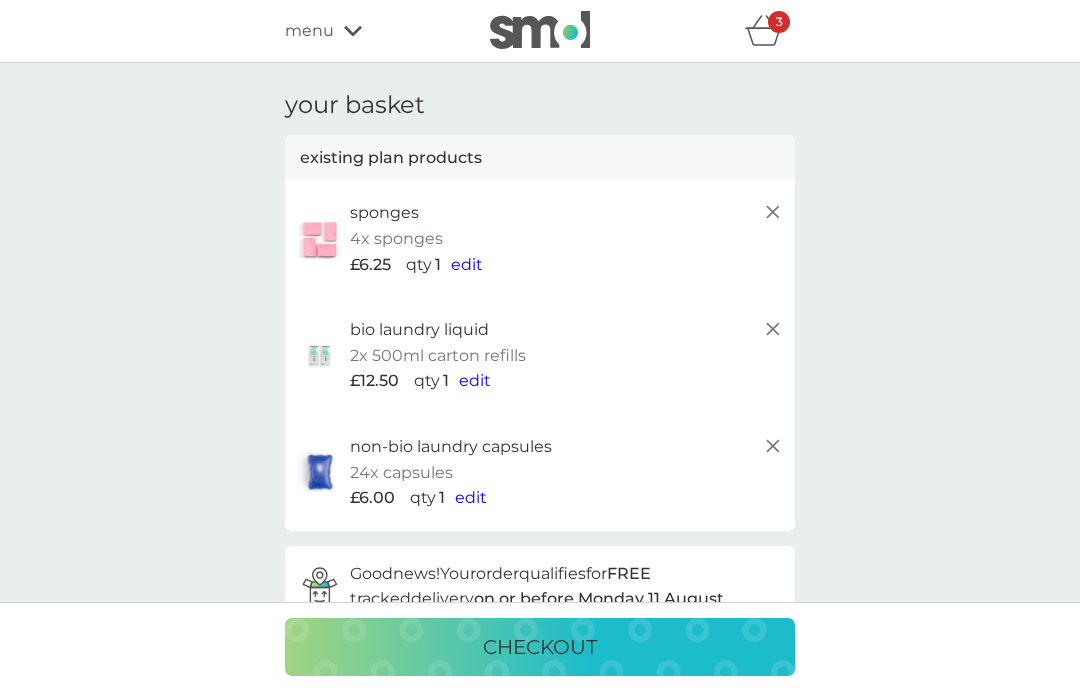 click 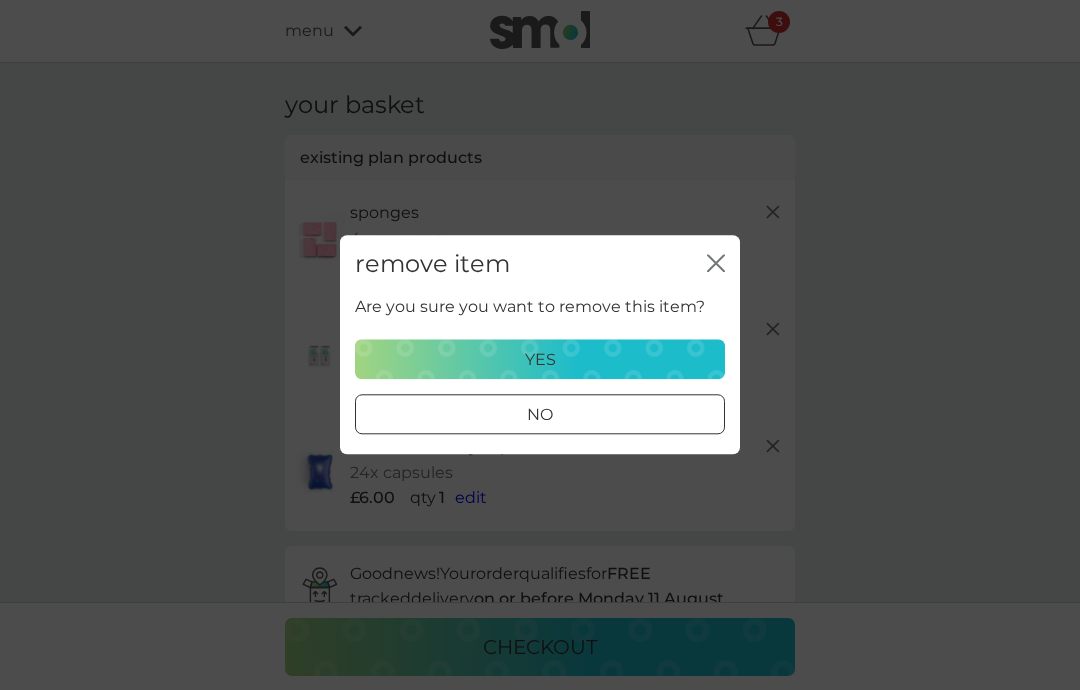 click on "yes" at bounding box center (540, 360) 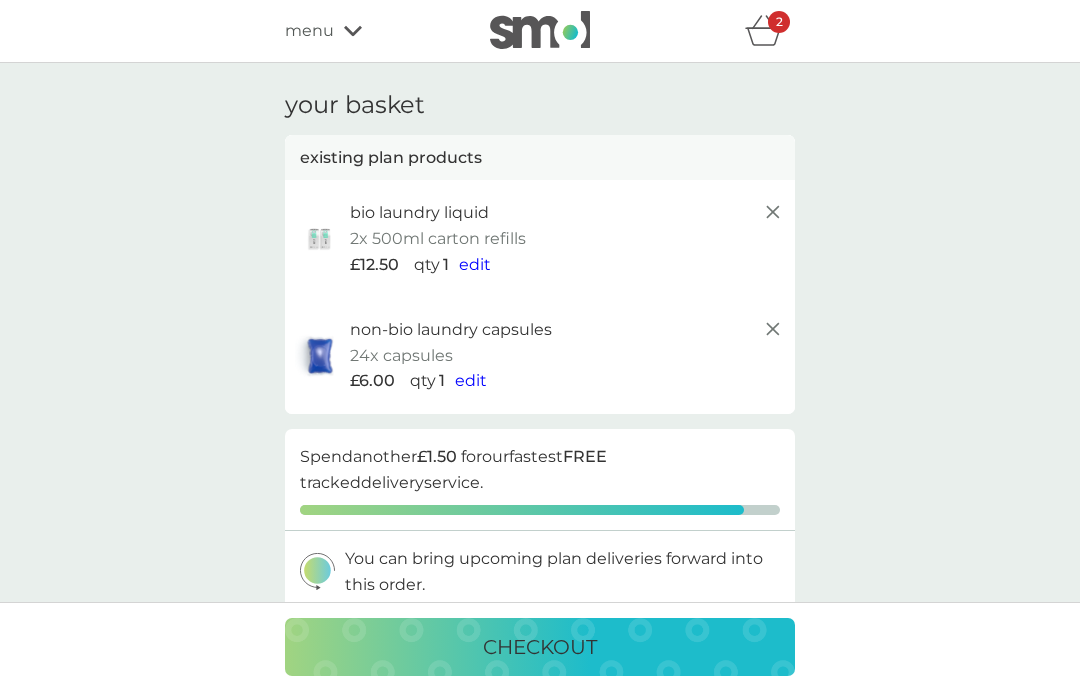 click 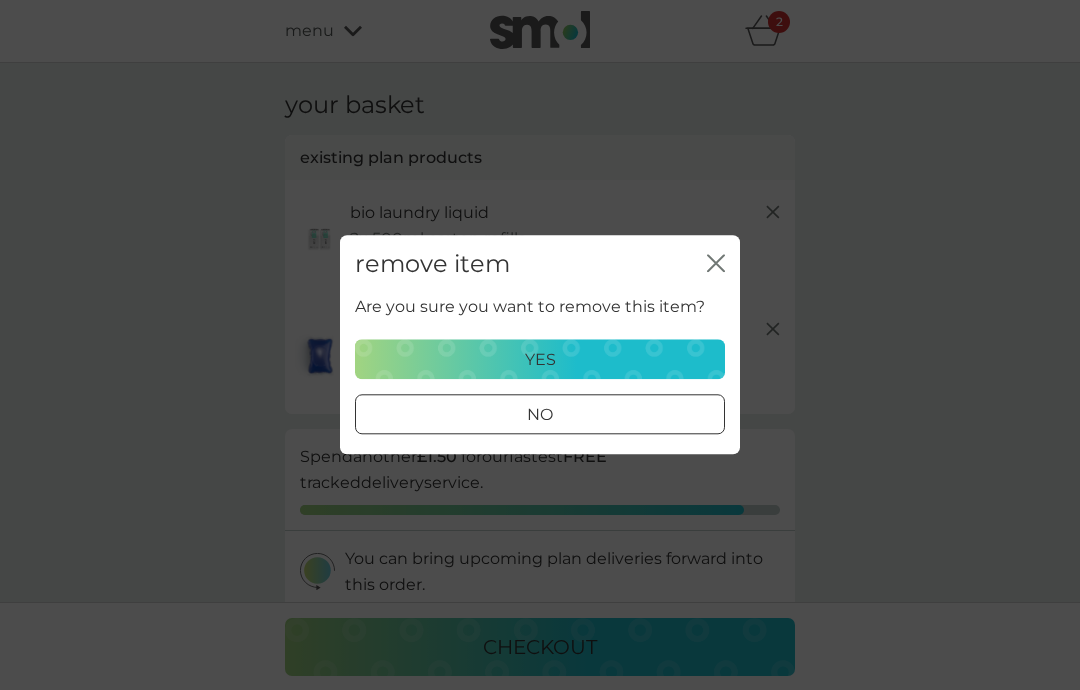click on "yes" at bounding box center (540, 360) 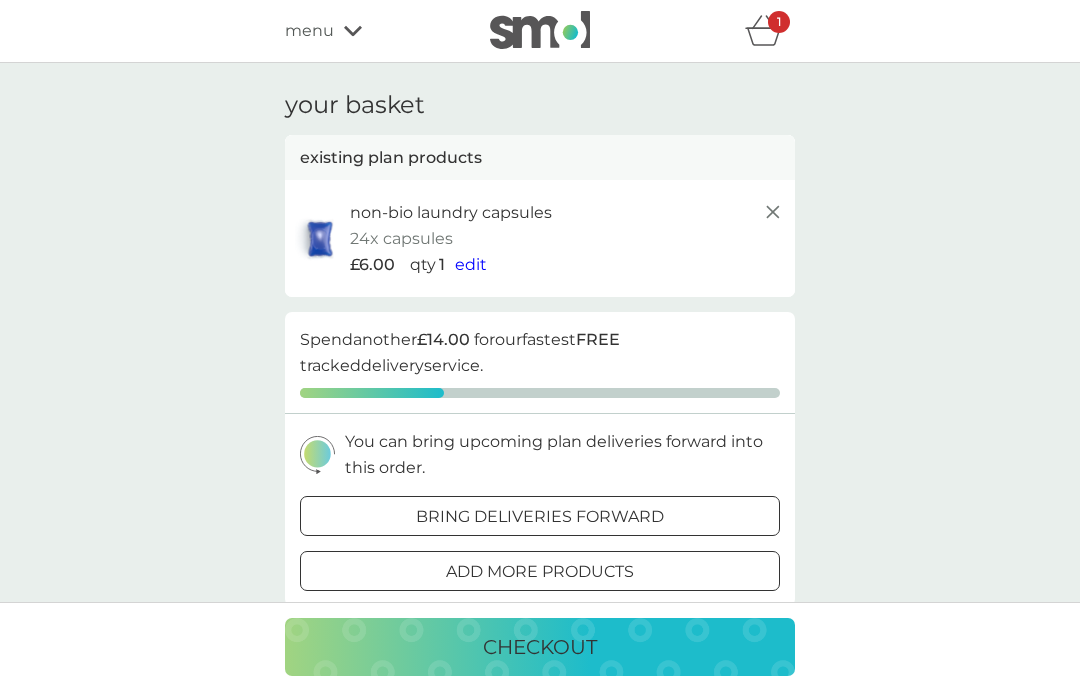 click 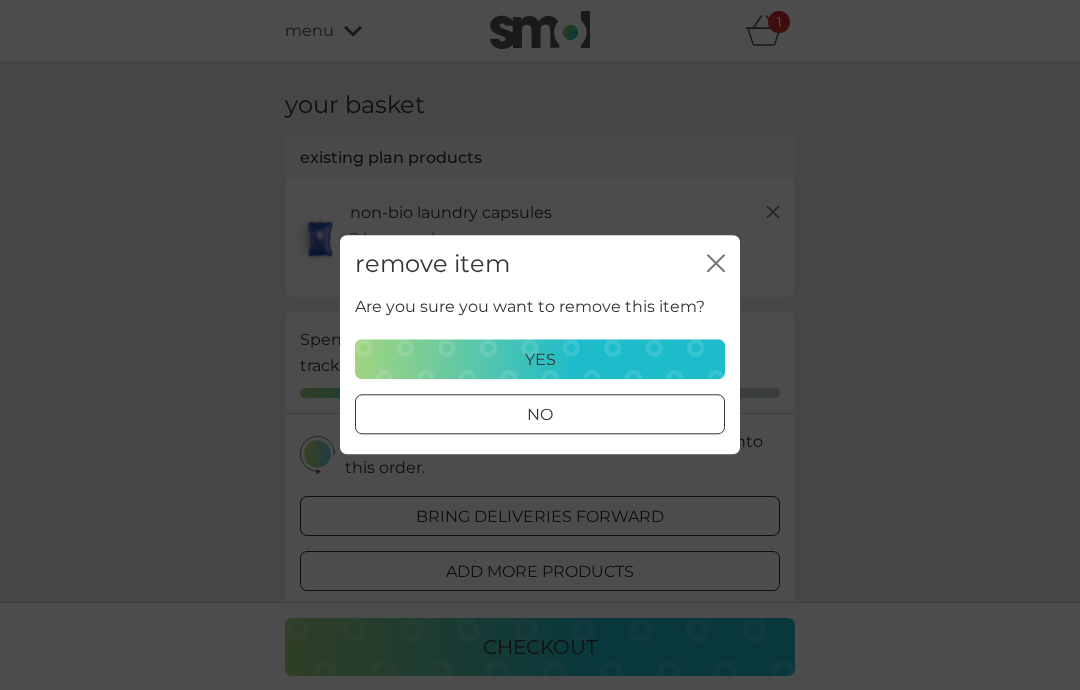 click on "yes" at bounding box center (540, 360) 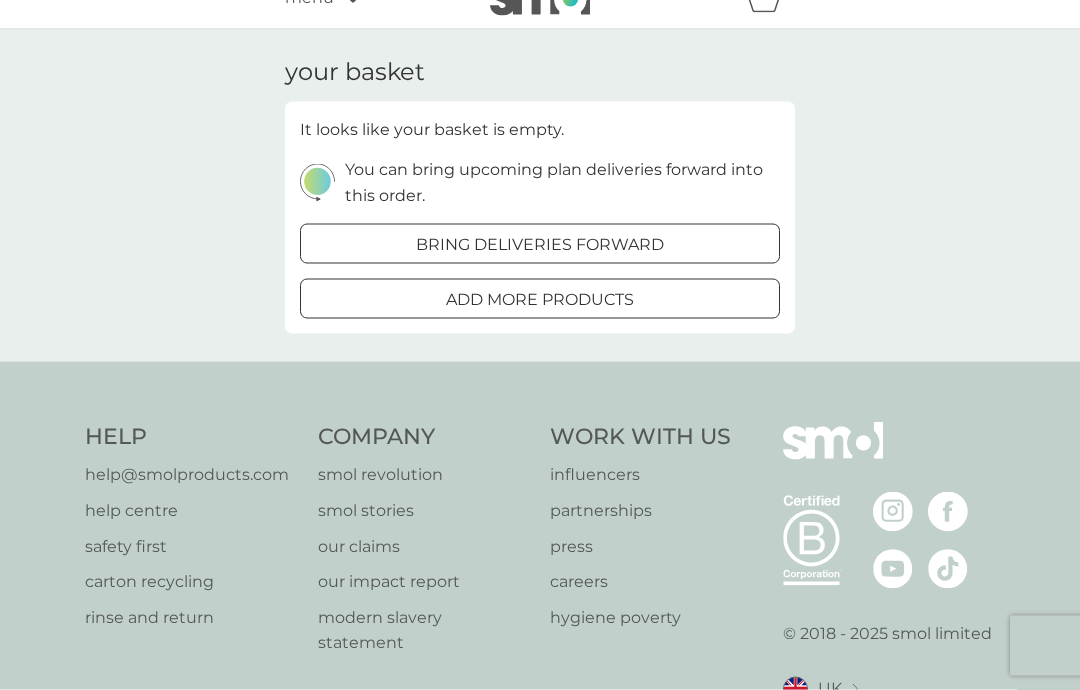 scroll, scrollTop: 0, scrollLeft: 0, axis: both 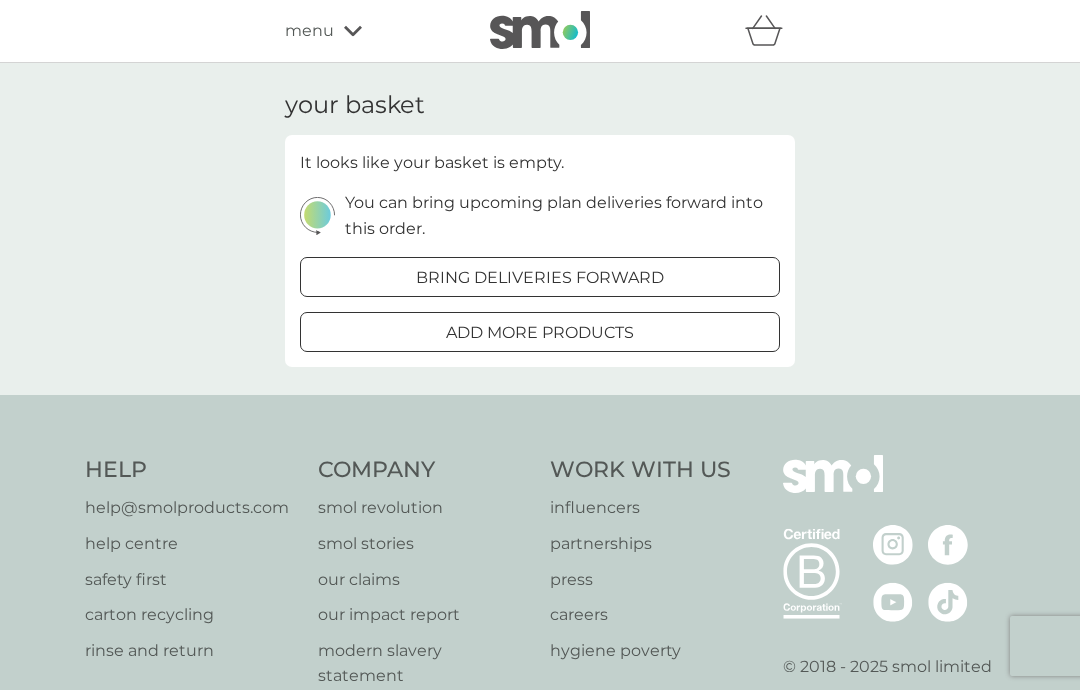 click 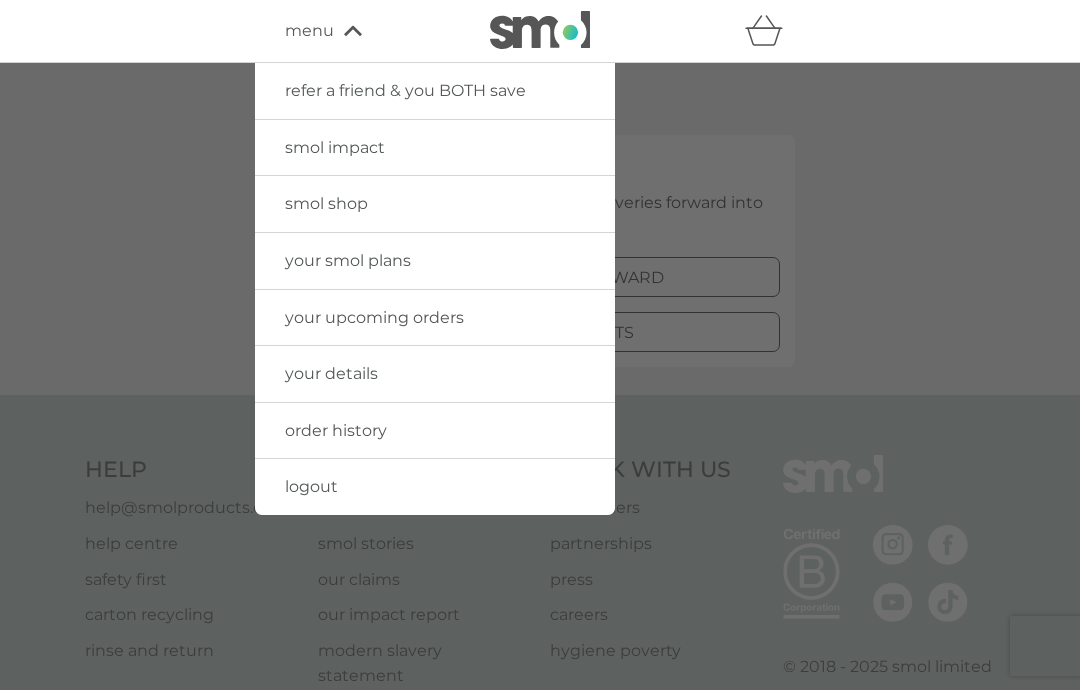 click on "your upcoming orders" at bounding box center [435, 318] 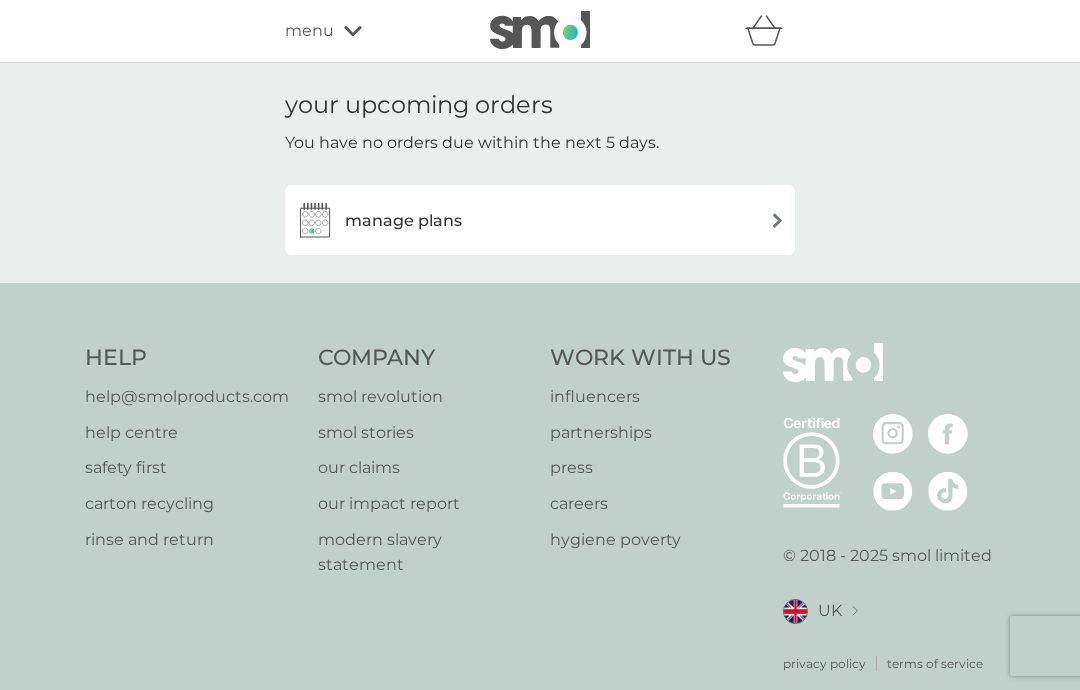 click on "manage plans" at bounding box center (540, 220) 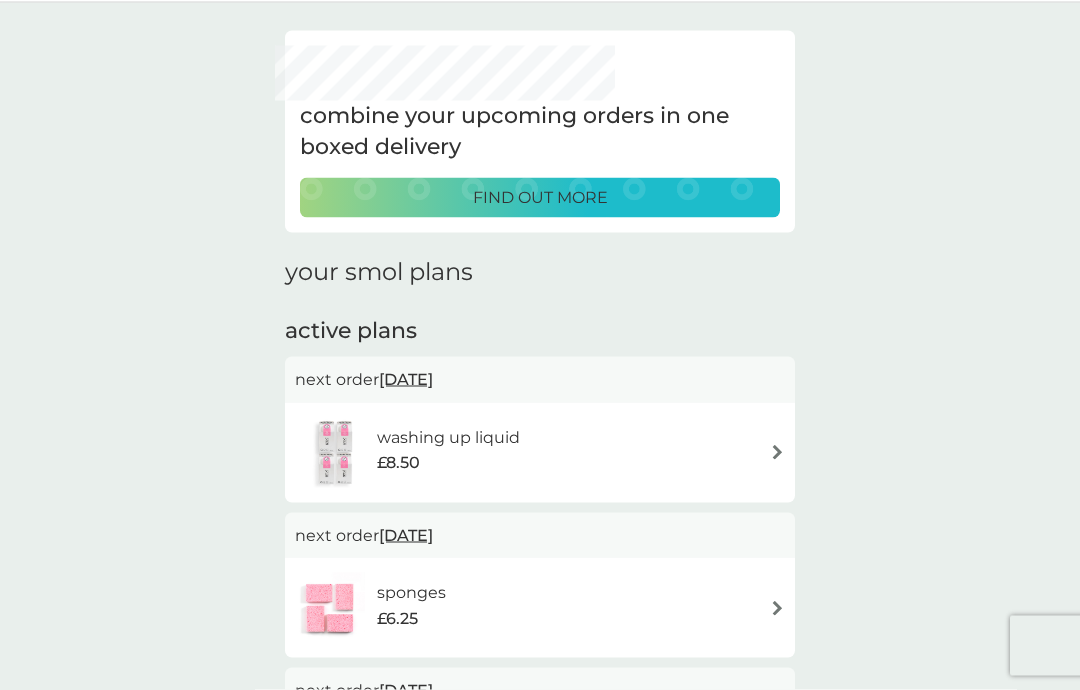 scroll, scrollTop: 0, scrollLeft: 0, axis: both 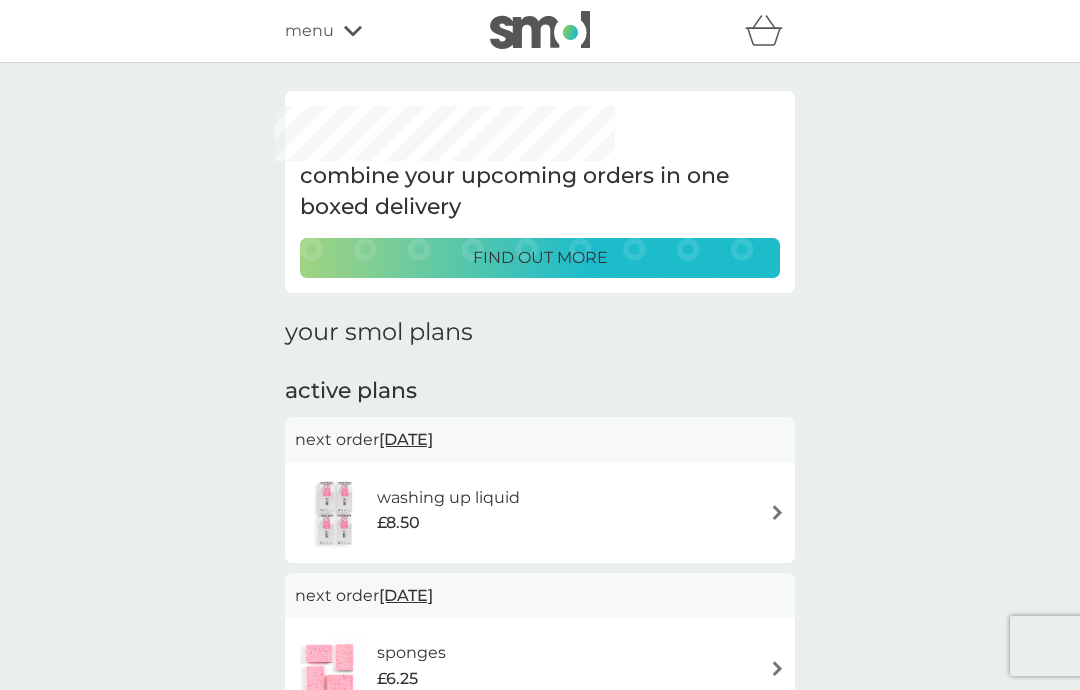 click on "menu" at bounding box center [370, 31] 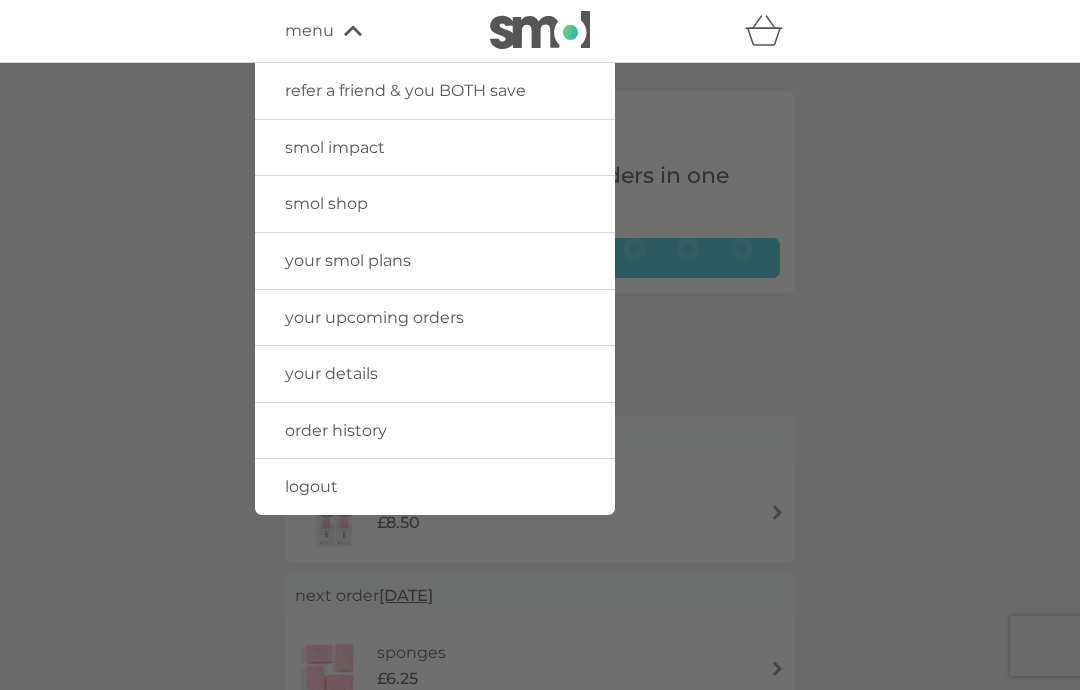 click on "logout" at bounding box center (435, 487) 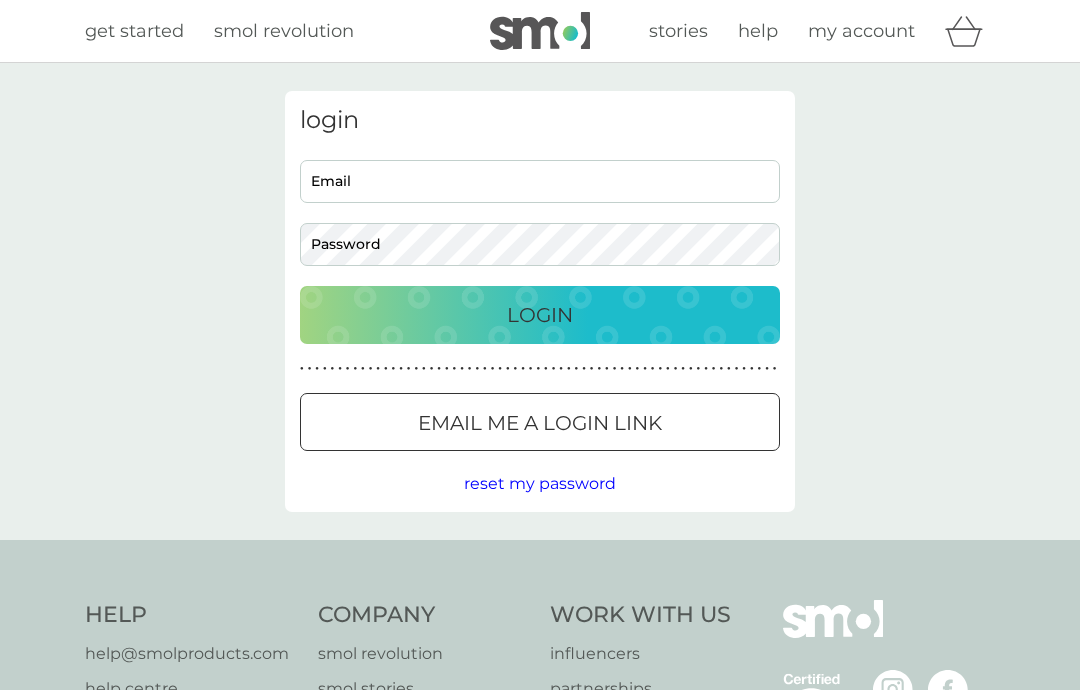 scroll, scrollTop: 0, scrollLeft: 0, axis: both 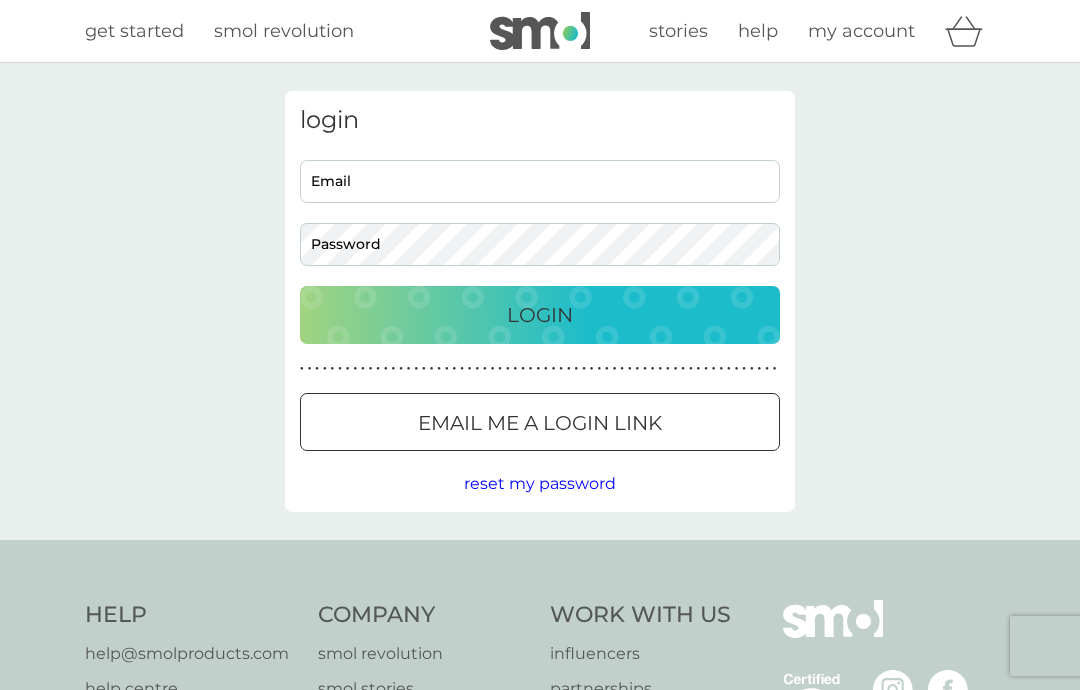 click on "Email" at bounding box center (540, 181) 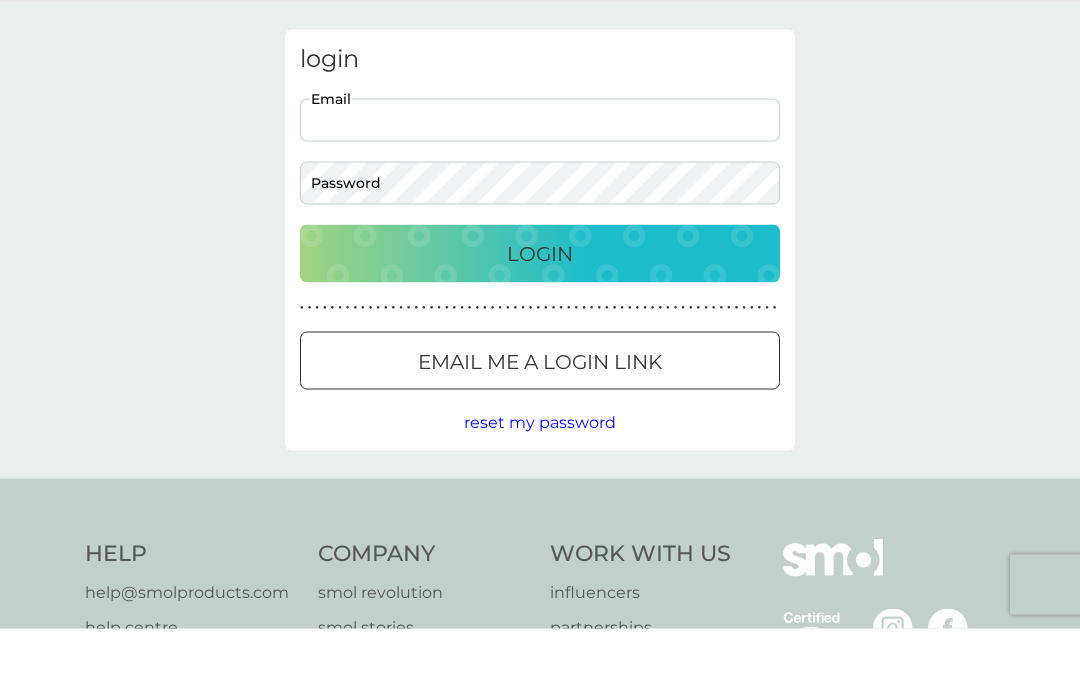 scroll, scrollTop: 62, scrollLeft: 0, axis: vertical 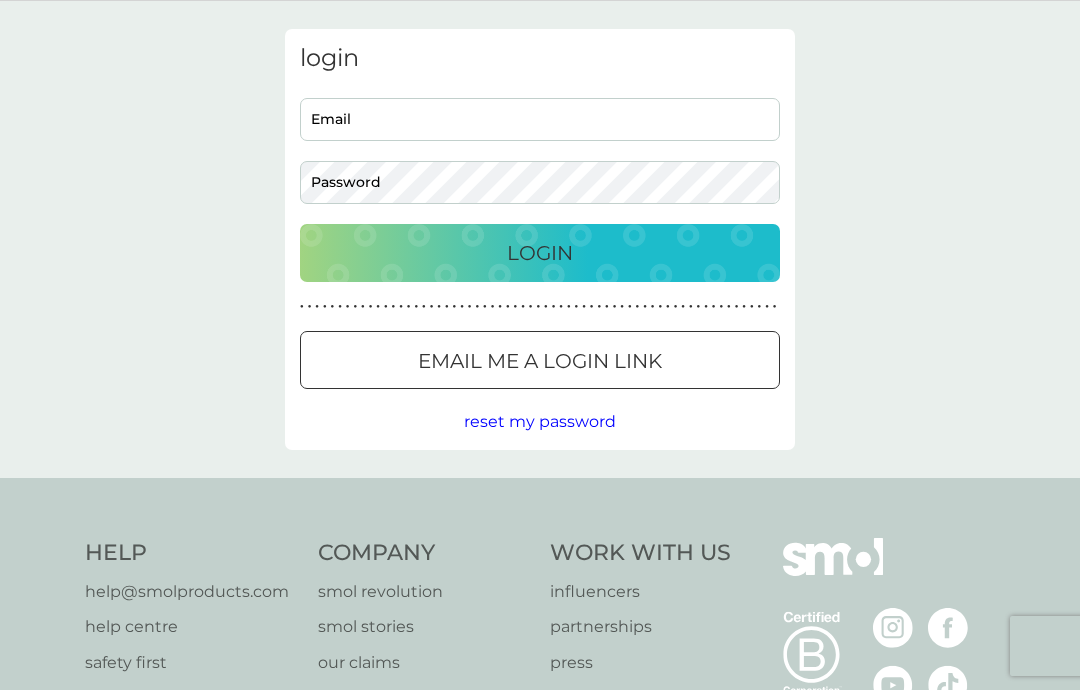 type on "jahaywood@sky.com" 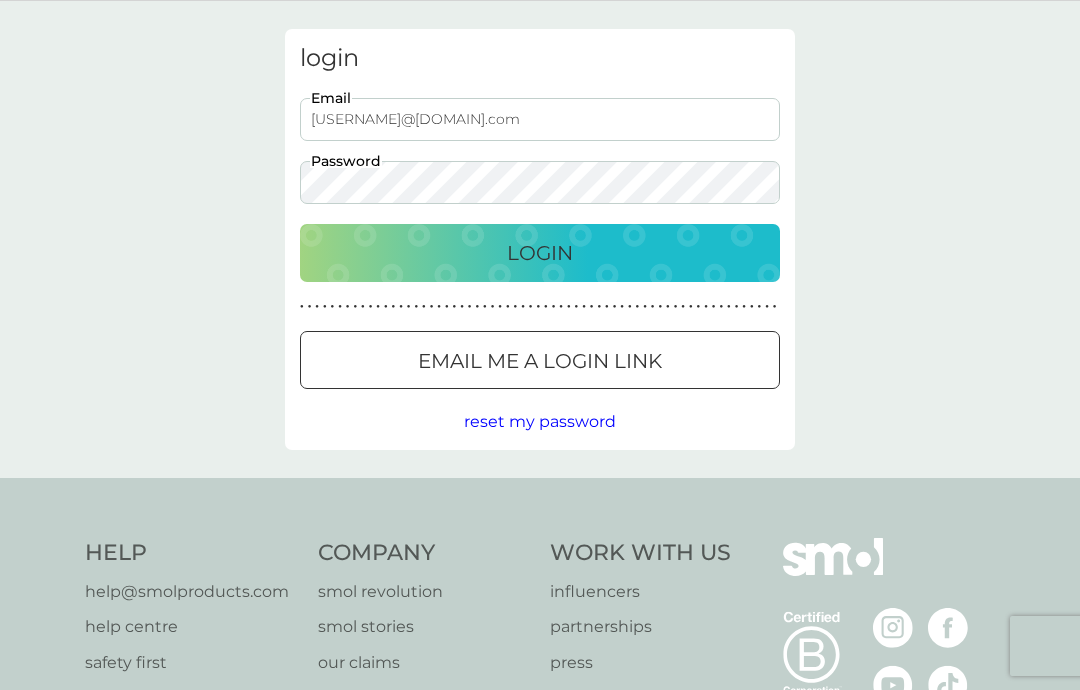 click on "Login" at bounding box center [540, 253] 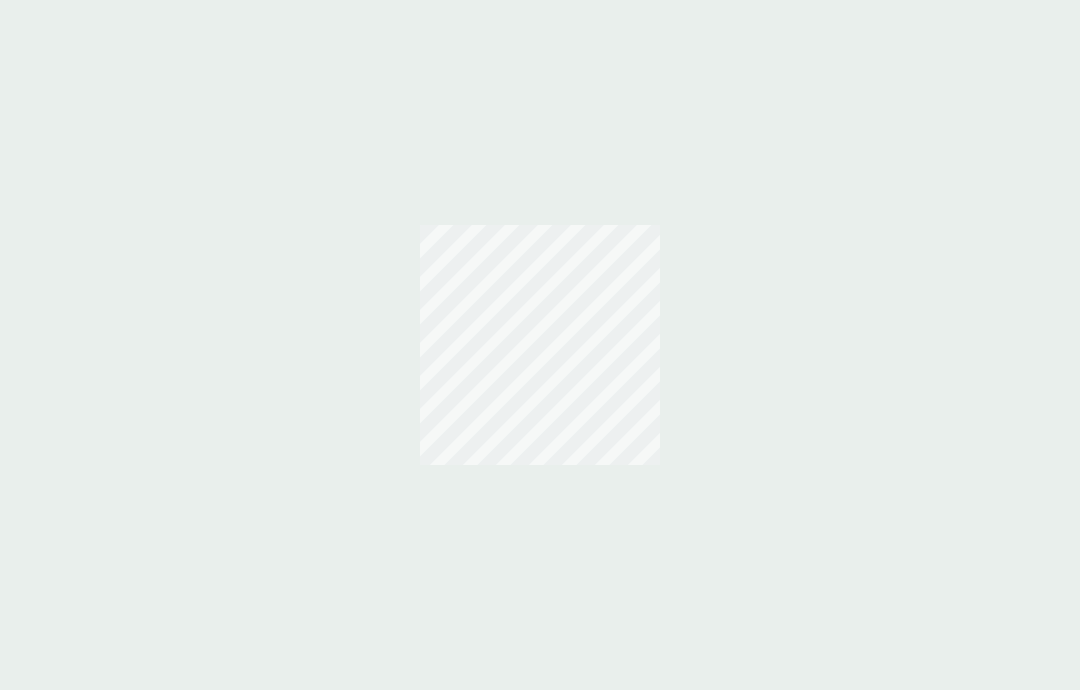 scroll, scrollTop: 0, scrollLeft: 0, axis: both 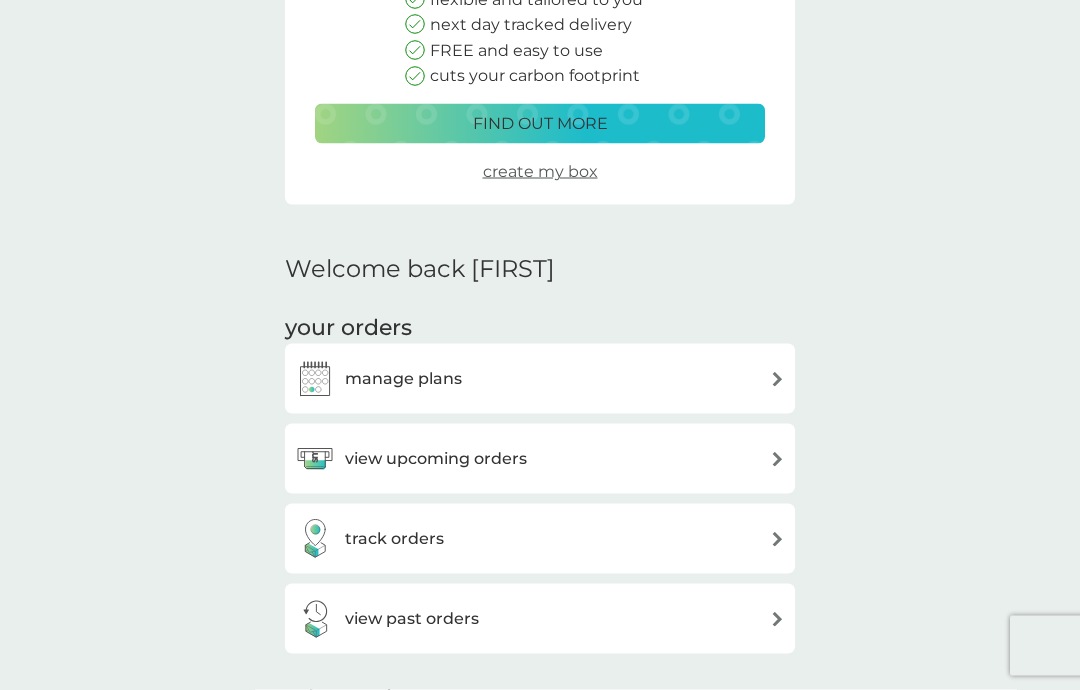 click on "manage plans" at bounding box center [540, 379] 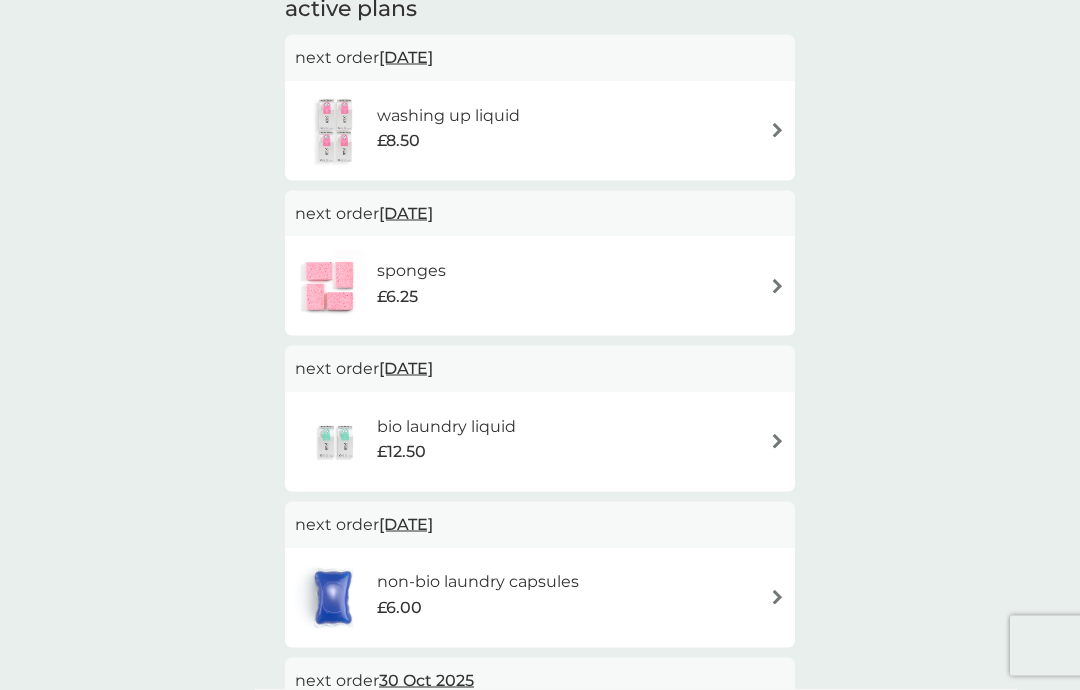 scroll, scrollTop: 383, scrollLeft: 0, axis: vertical 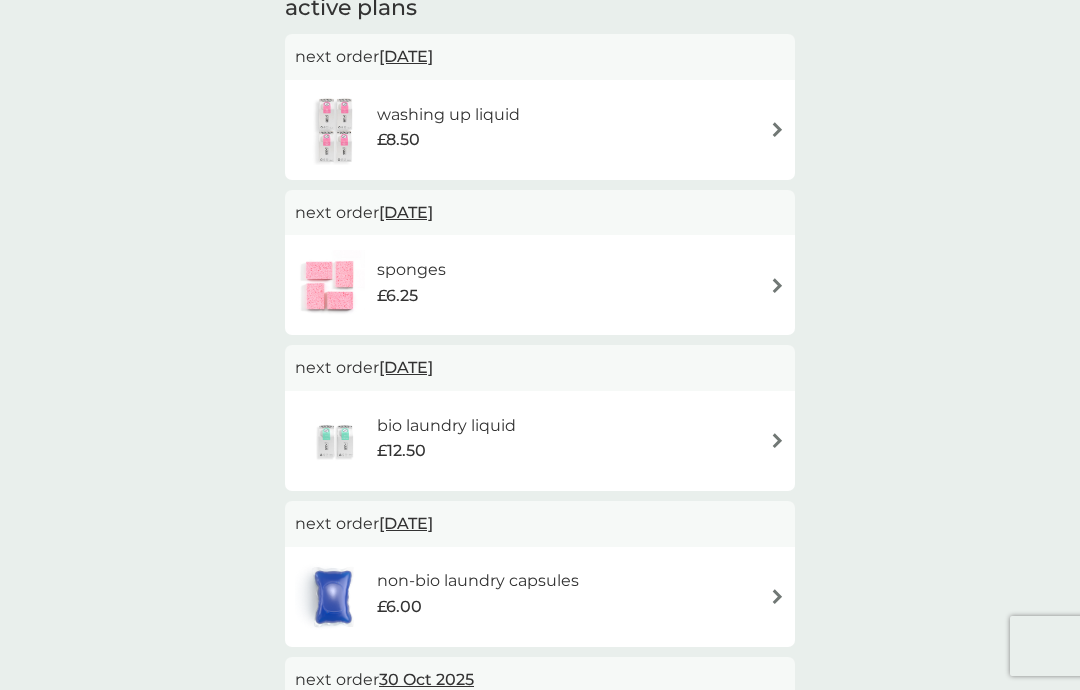 click at bounding box center (777, 596) 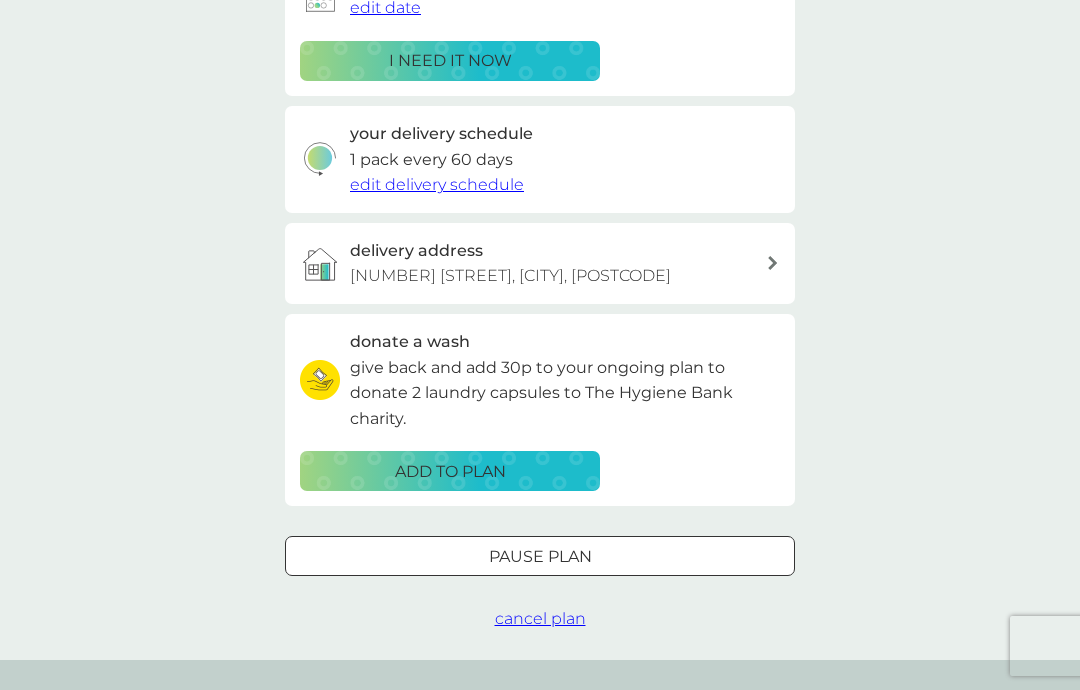 scroll, scrollTop: 0, scrollLeft: 0, axis: both 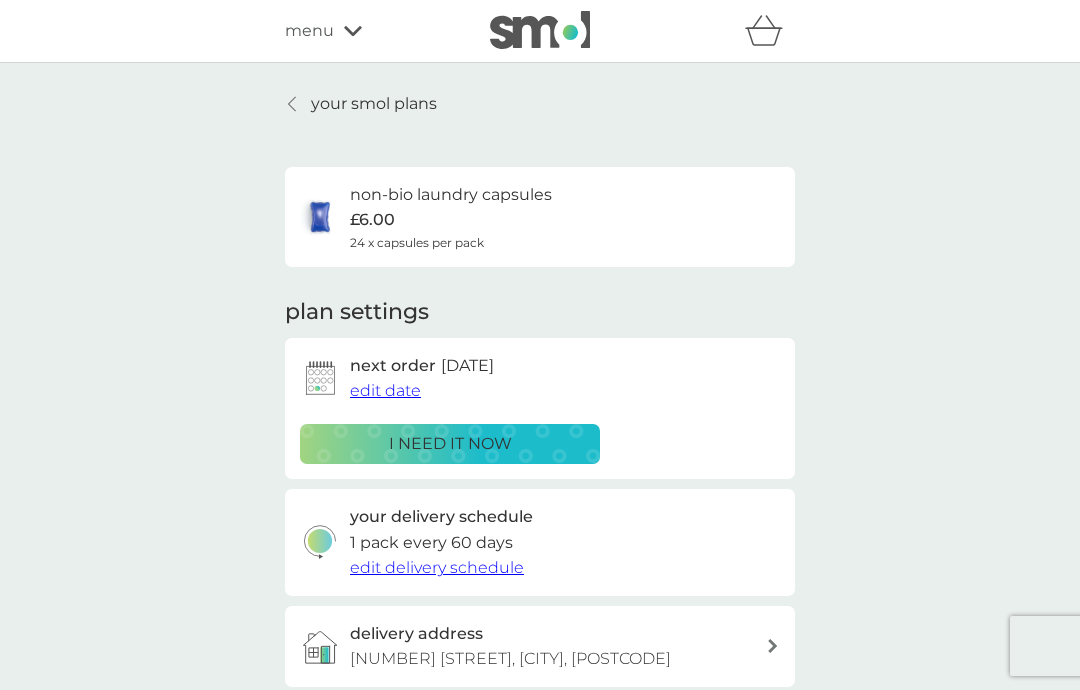 click on "edit date" at bounding box center [385, 390] 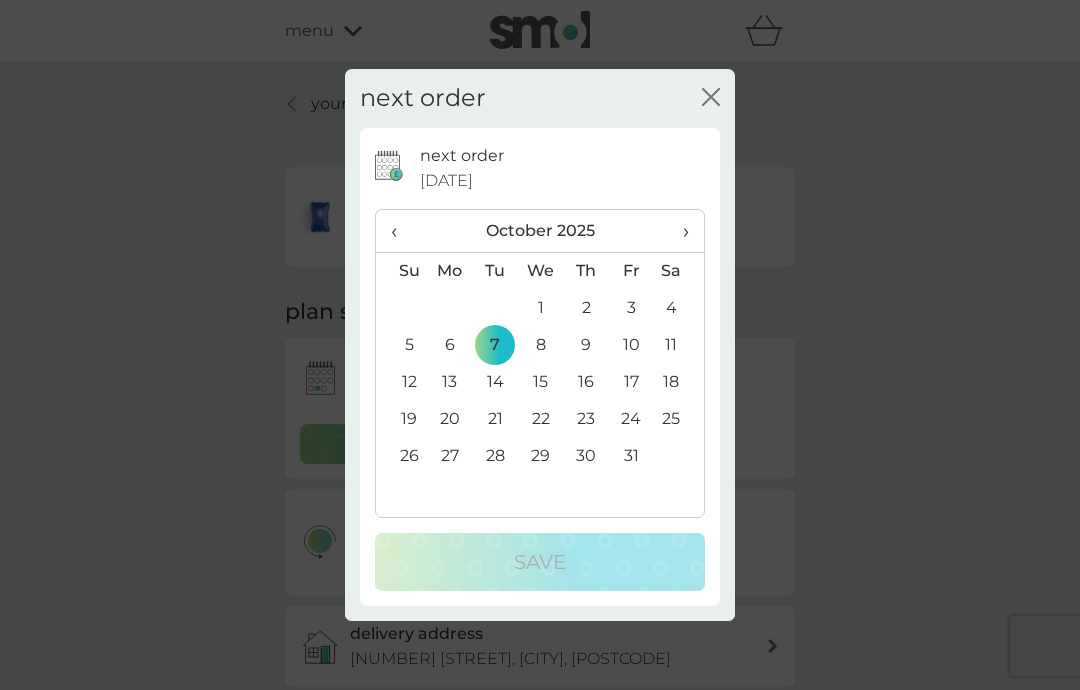 click on "‹" at bounding box center [401, 231] 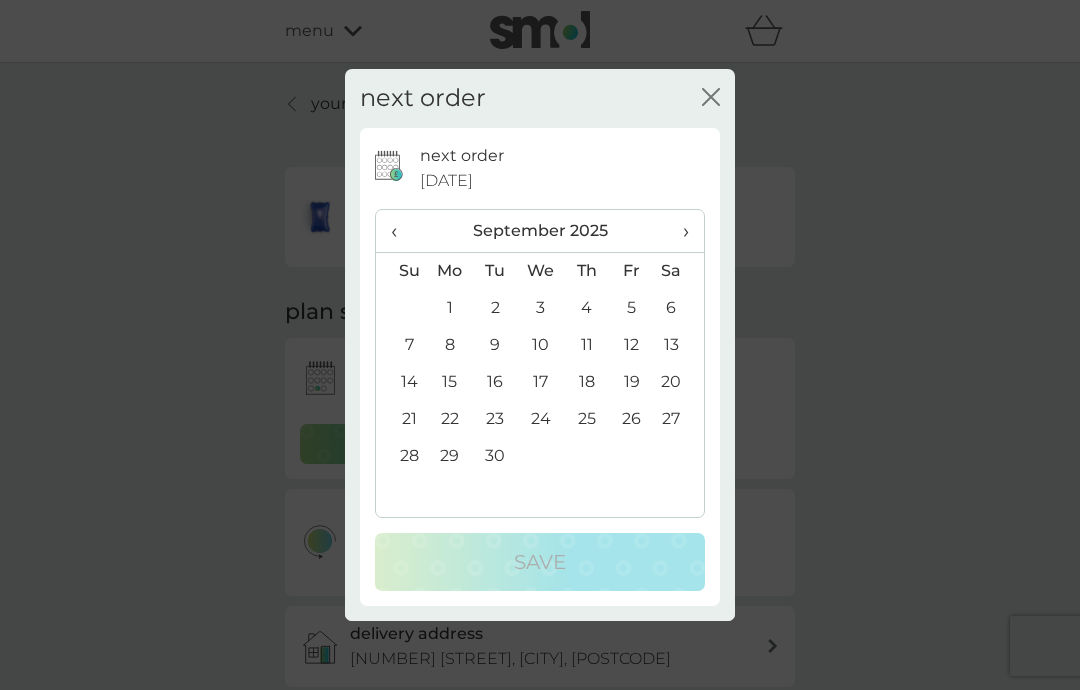 click on "‹" at bounding box center [401, 231] 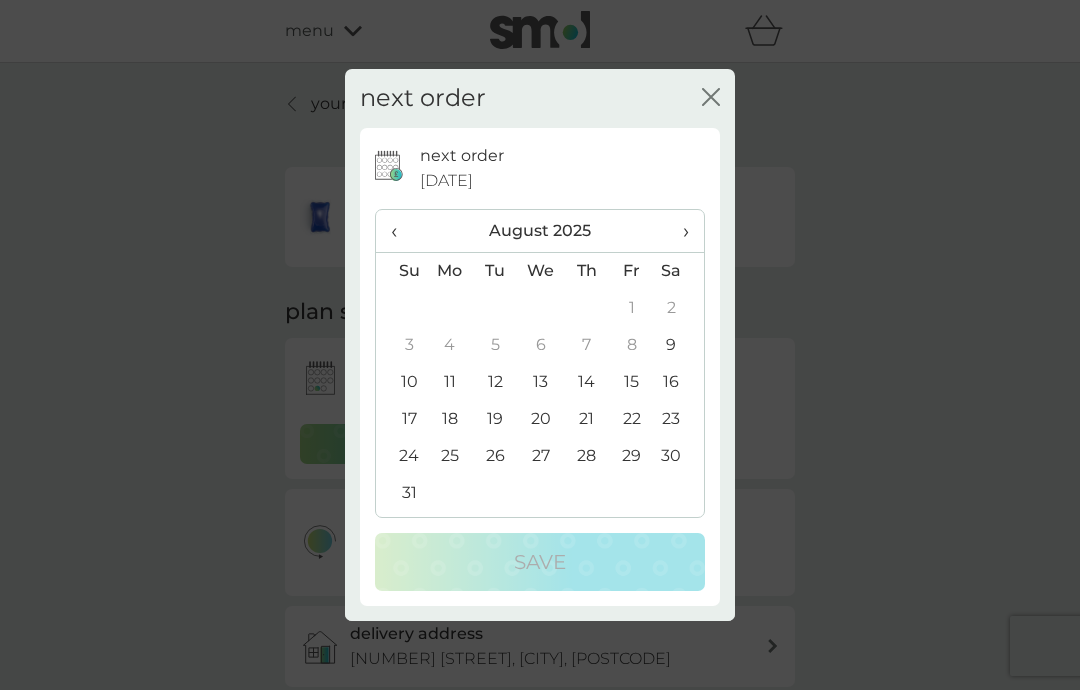 click on "8" at bounding box center (631, 345) 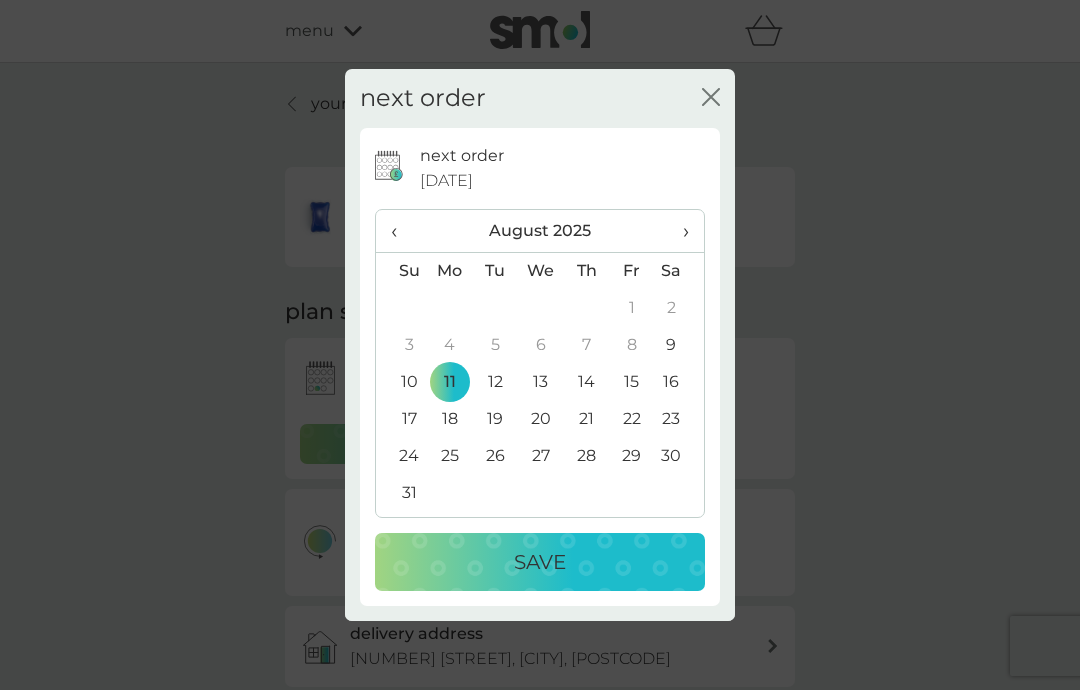 click on "Save" at bounding box center (540, 562) 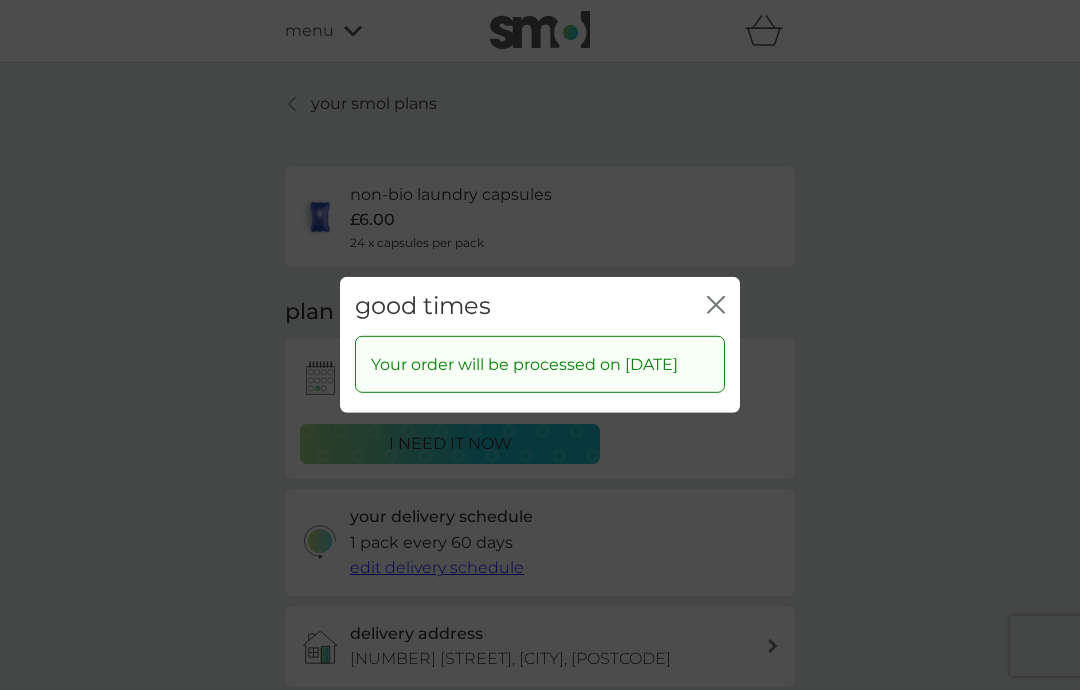 click on "close" 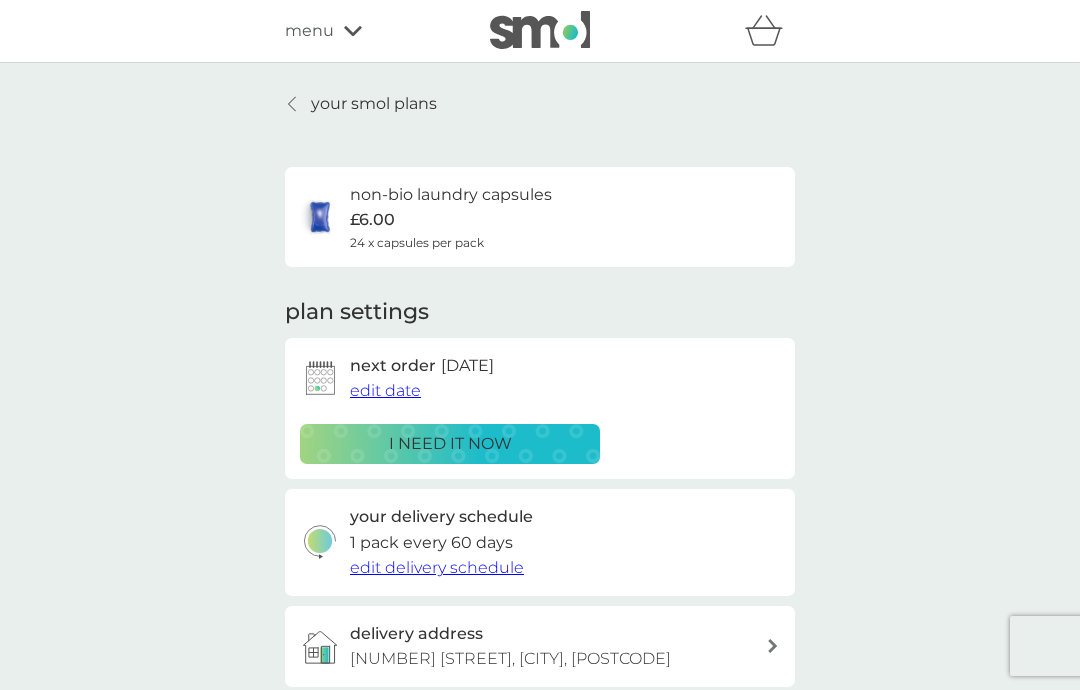 click 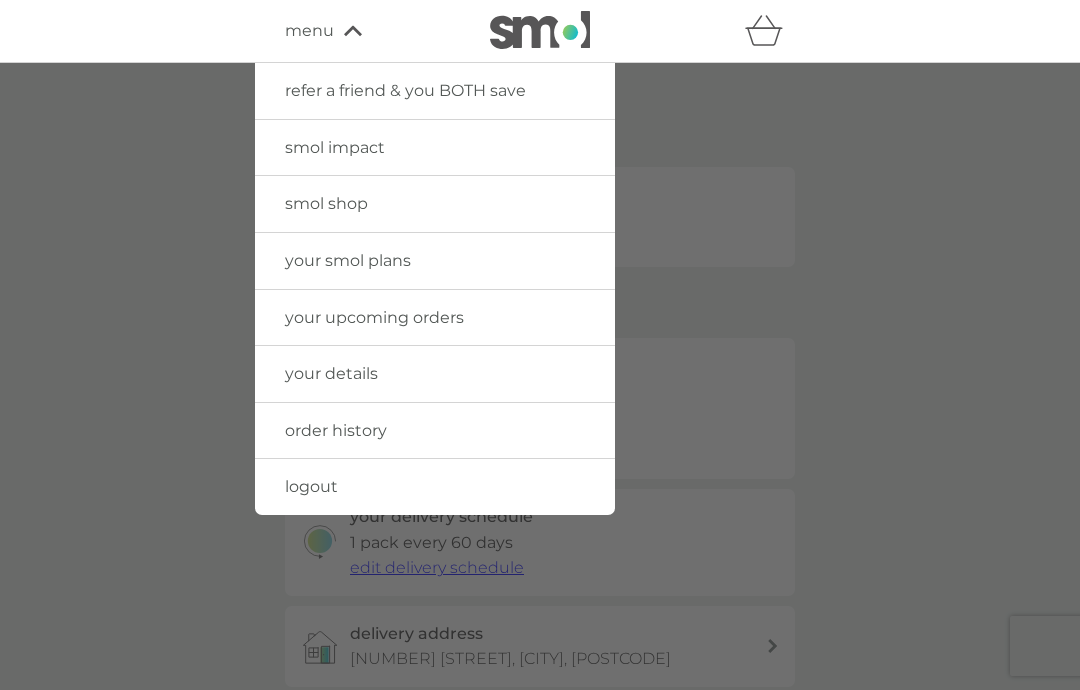 click on "your upcoming orders" at bounding box center (374, 317) 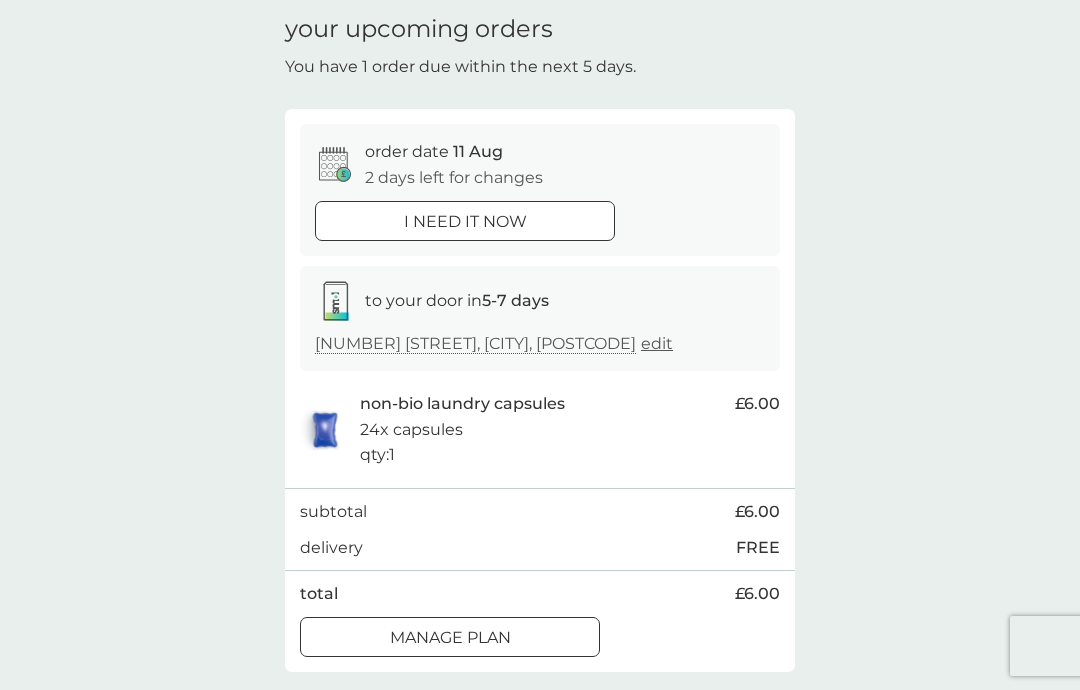 scroll, scrollTop: 0, scrollLeft: 0, axis: both 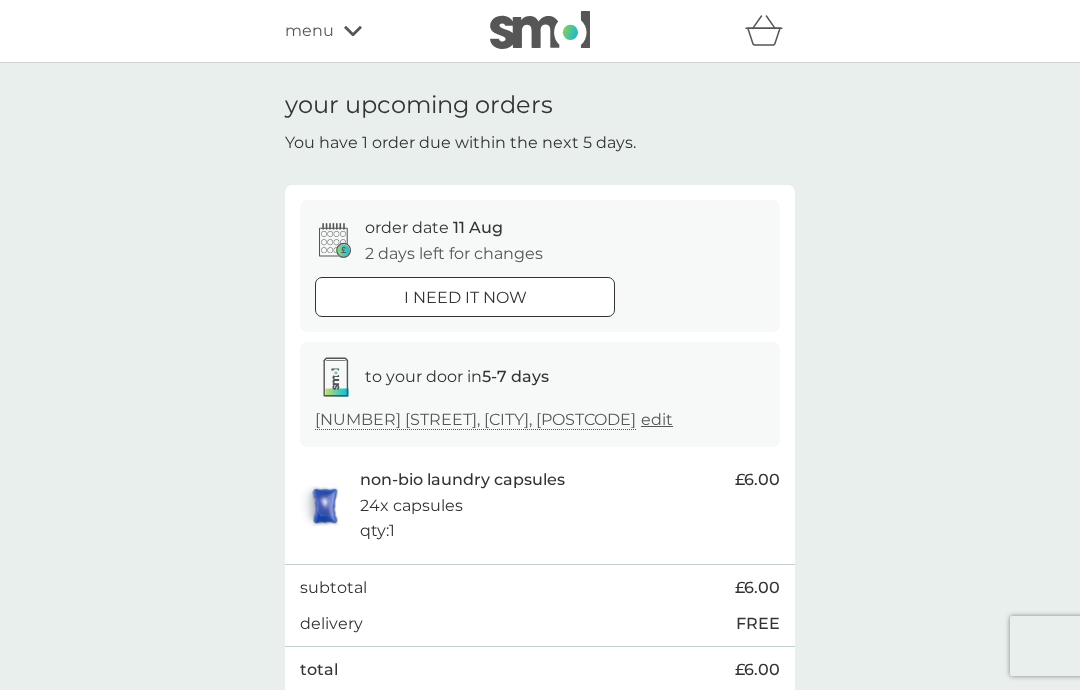 click on "menu" at bounding box center [370, 31] 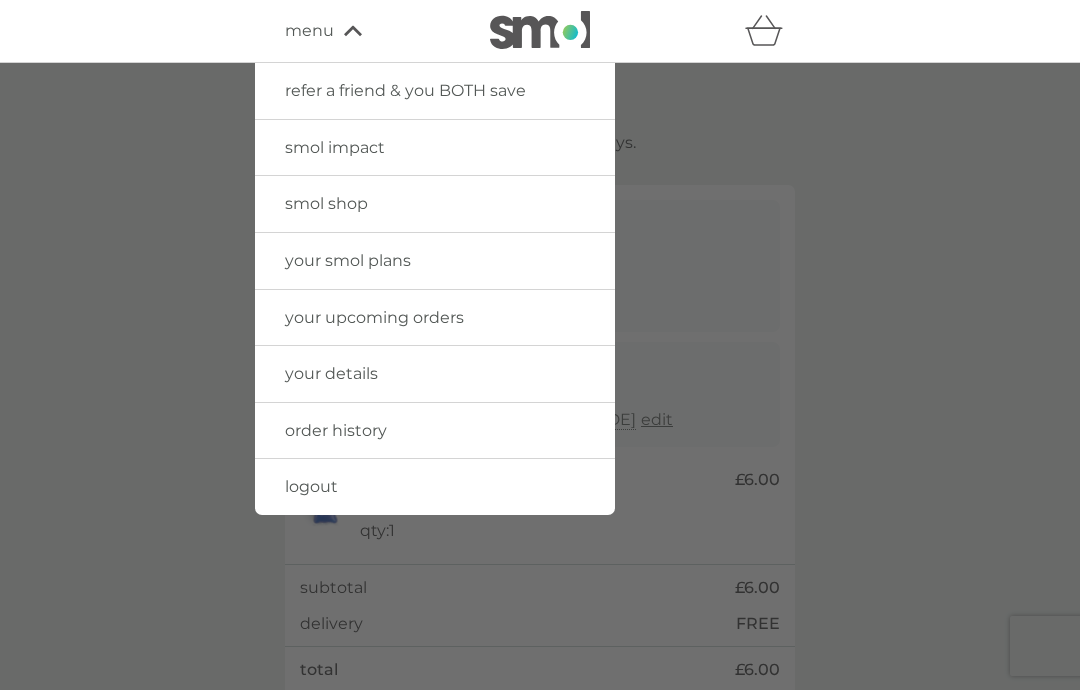 click on "your upcoming orders" at bounding box center (435, 318) 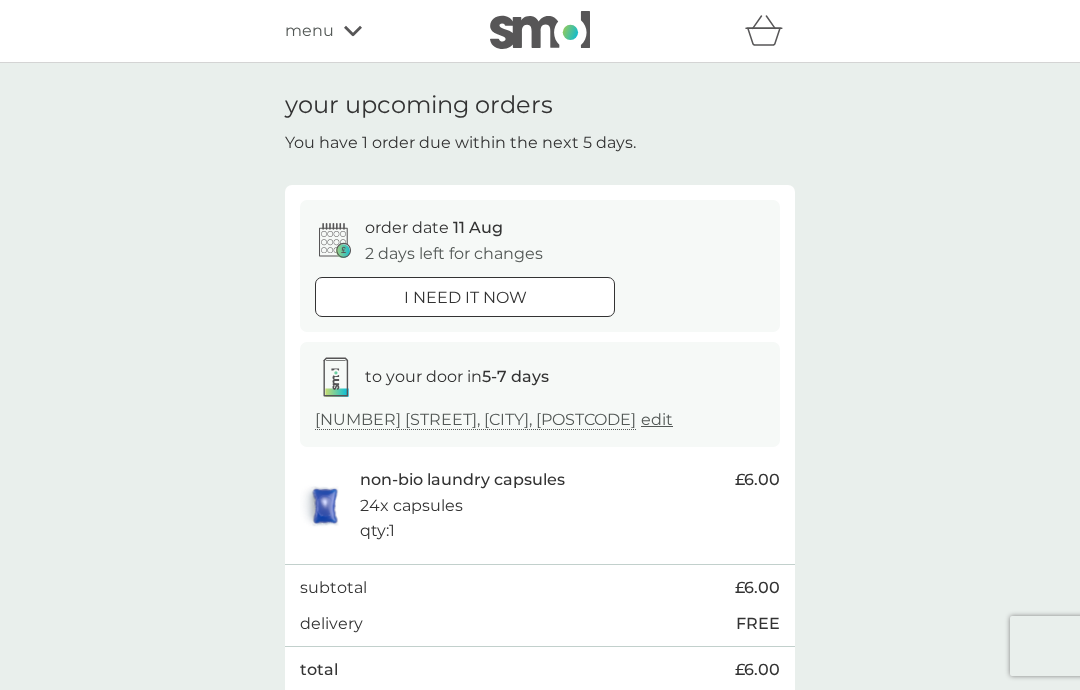 click 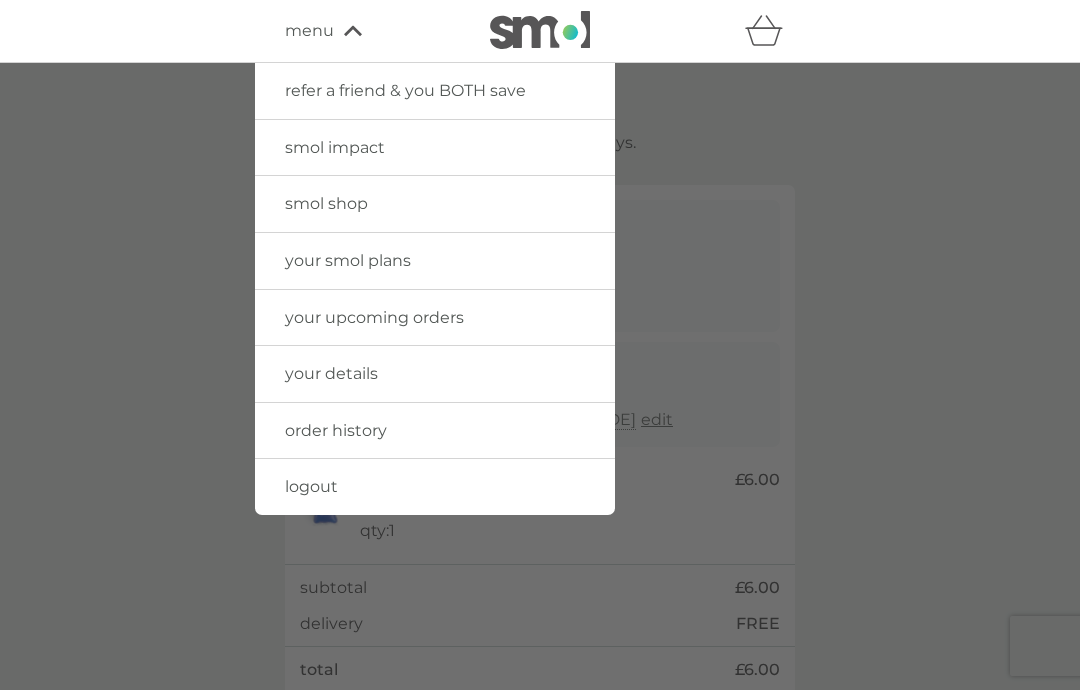 click on "your smol plans" at bounding box center [435, 261] 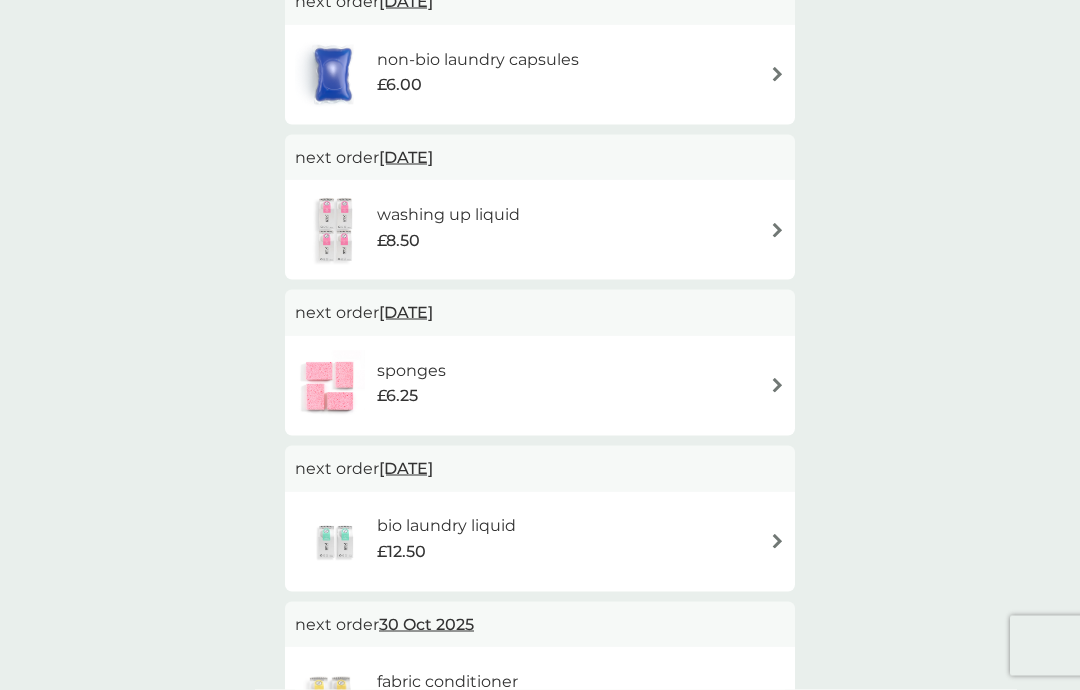 scroll, scrollTop: 439, scrollLeft: 0, axis: vertical 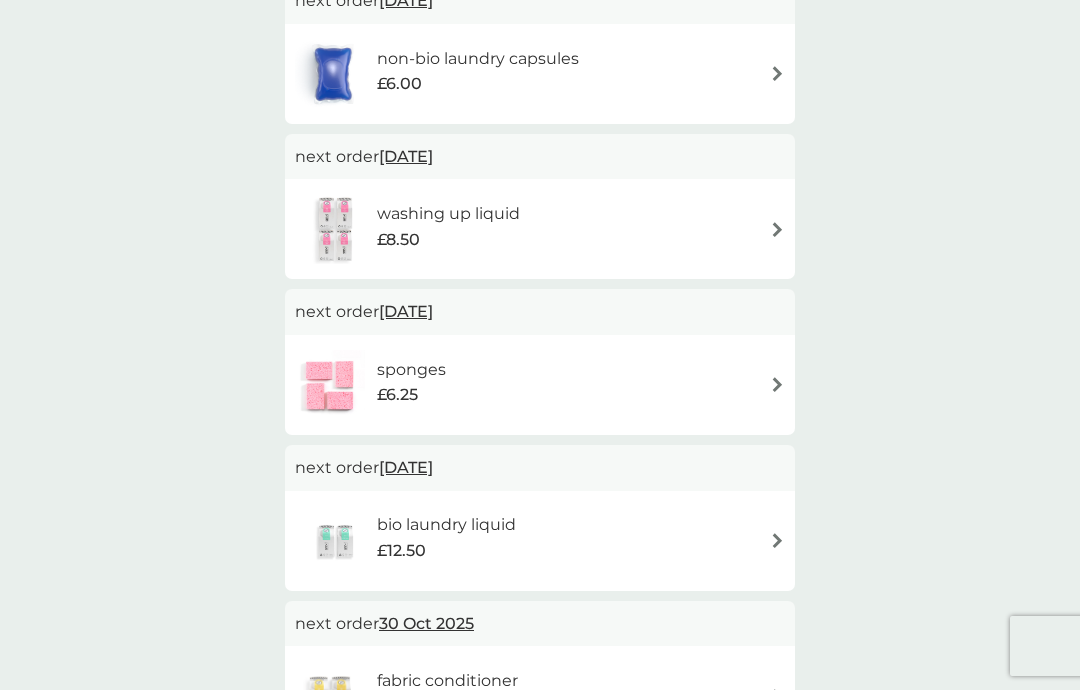 click on "bio laundry liquid £12.50" at bounding box center [540, 541] 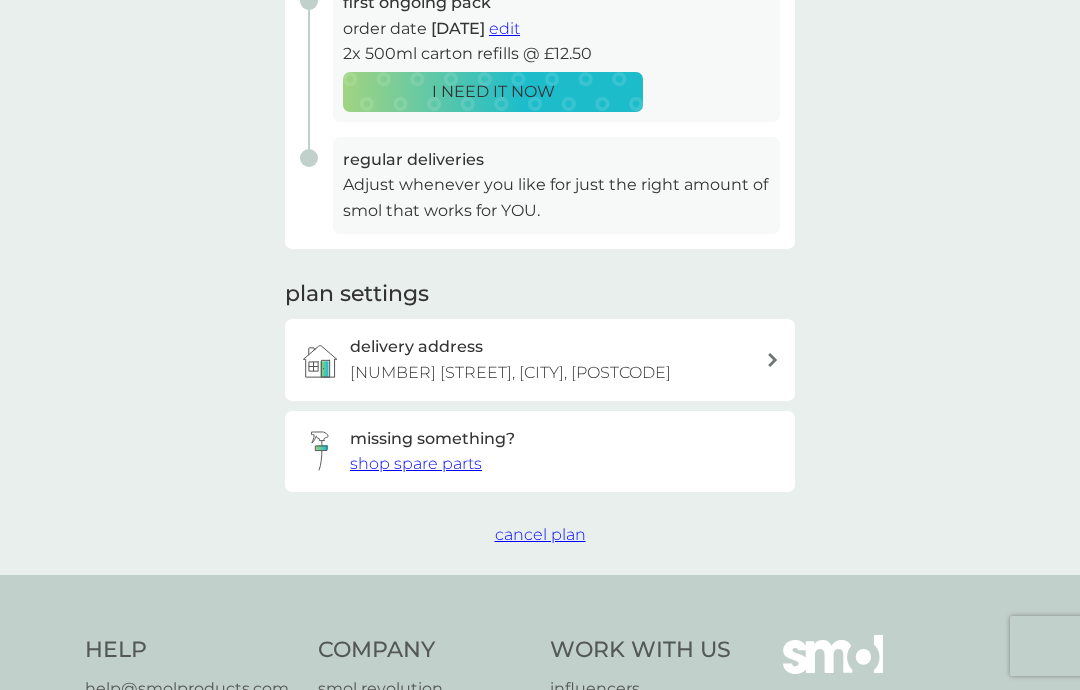 scroll, scrollTop: 0, scrollLeft: 0, axis: both 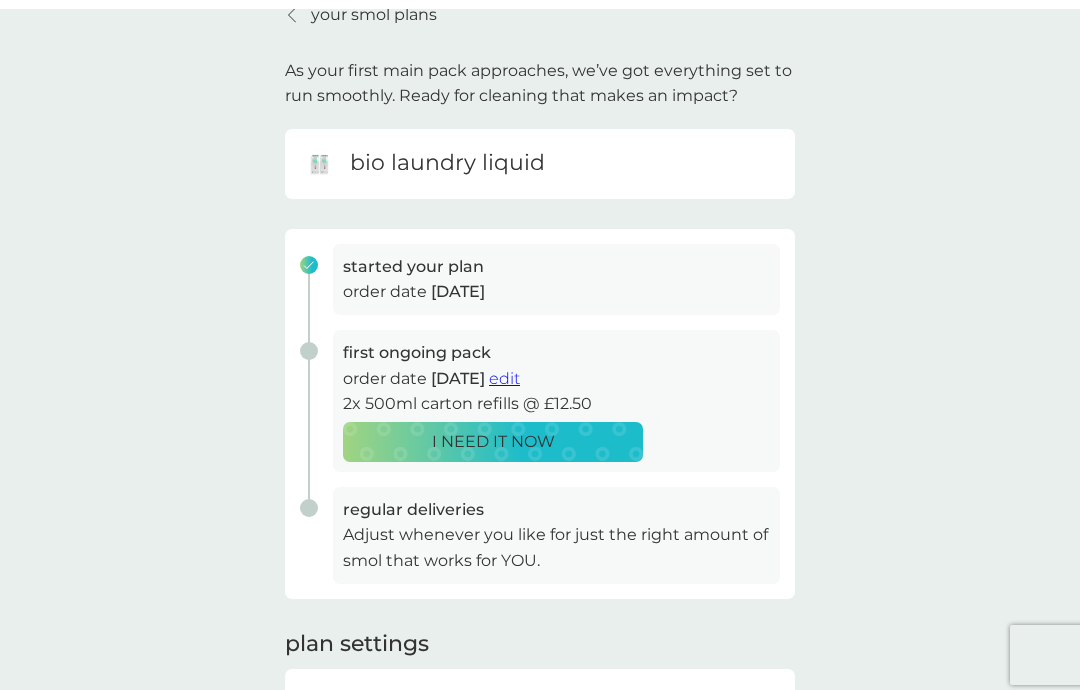 click on "edit" at bounding box center [504, 369] 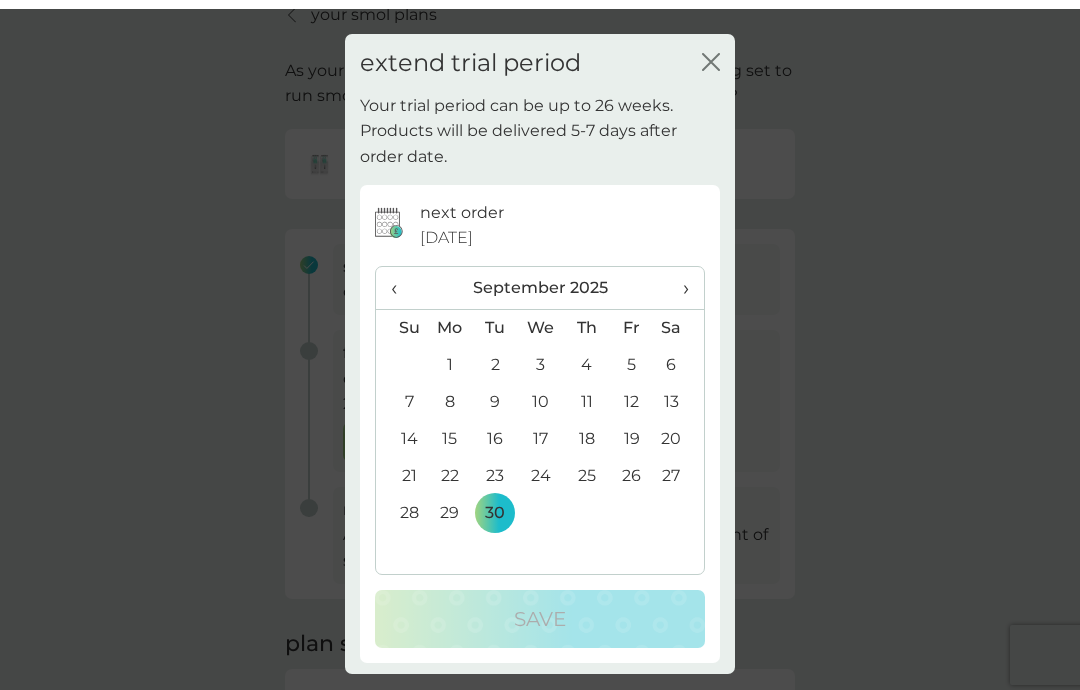 scroll, scrollTop: 89, scrollLeft: 0, axis: vertical 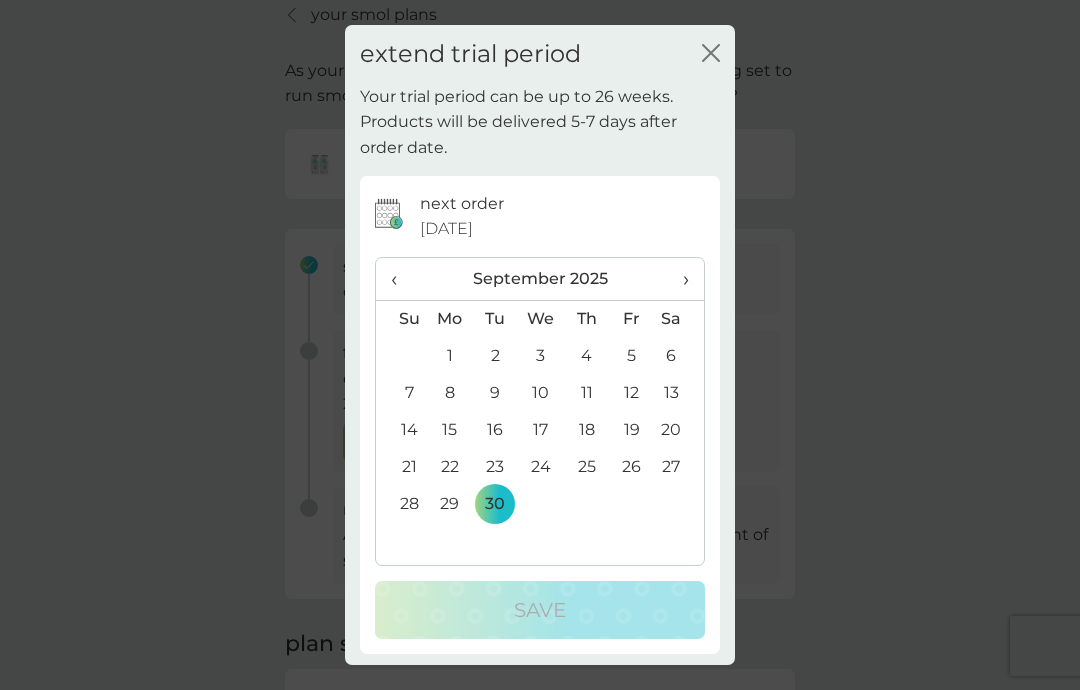 click on "›" at bounding box center [679, 279] 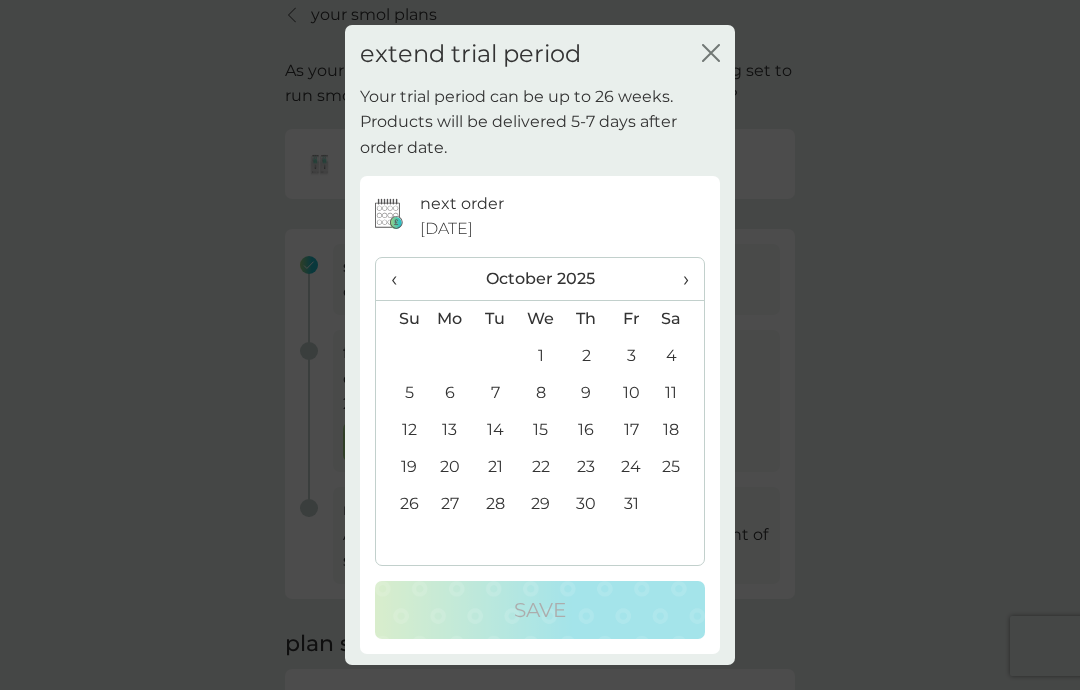 click on "31" at bounding box center (631, 504) 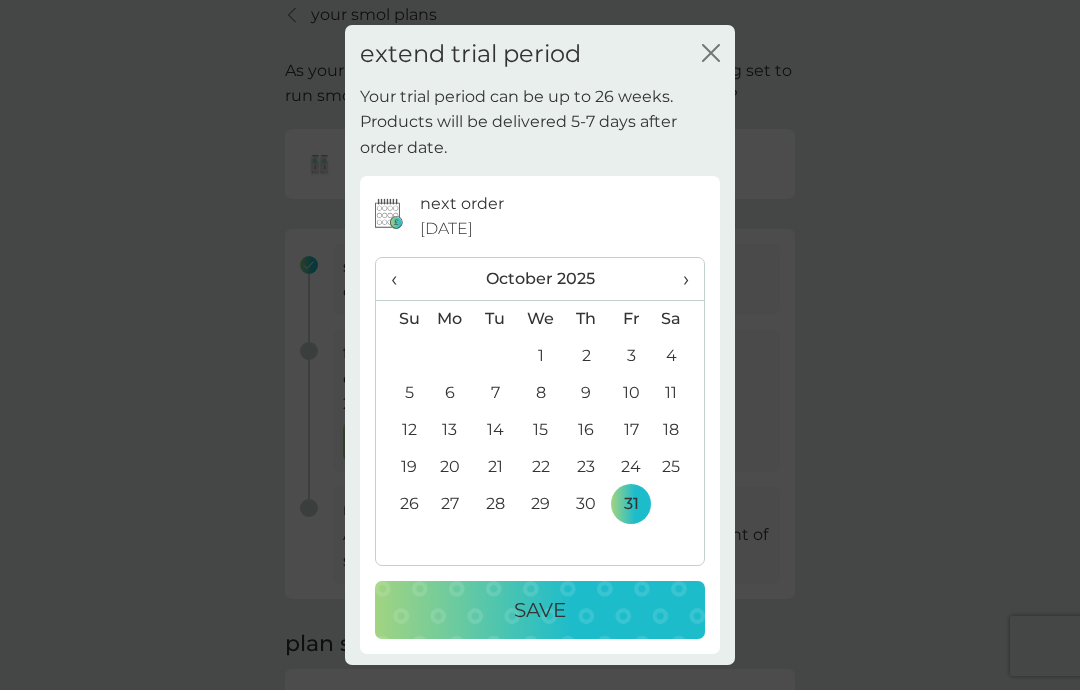 click on "Save" at bounding box center [540, 610] 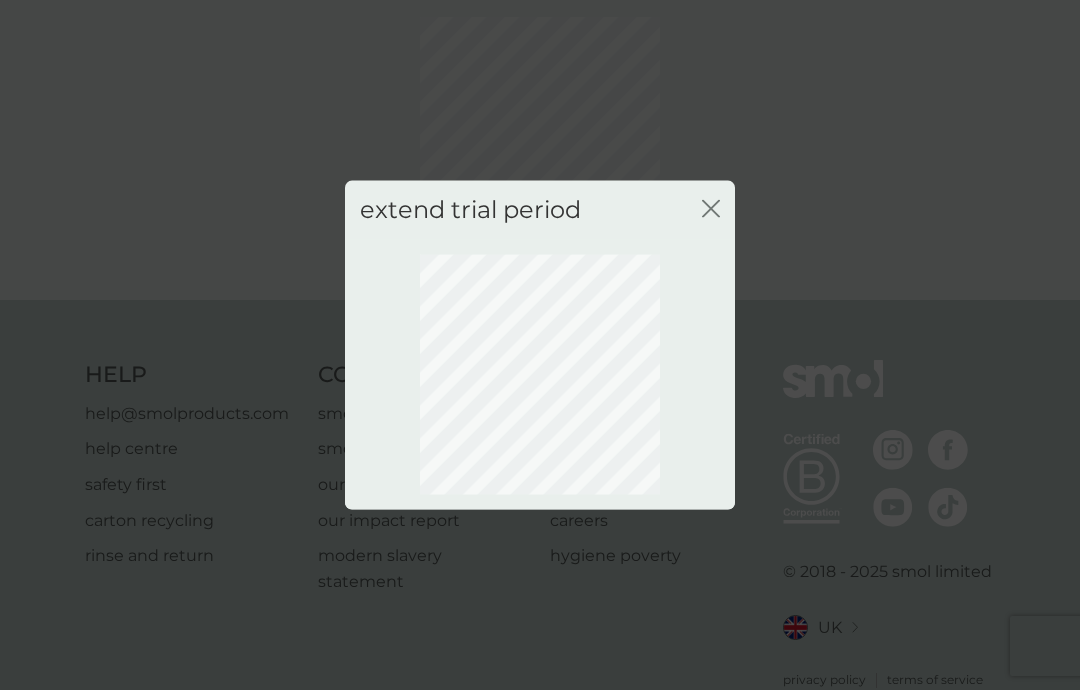 scroll, scrollTop: 67, scrollLeft: 0, axis: vertical 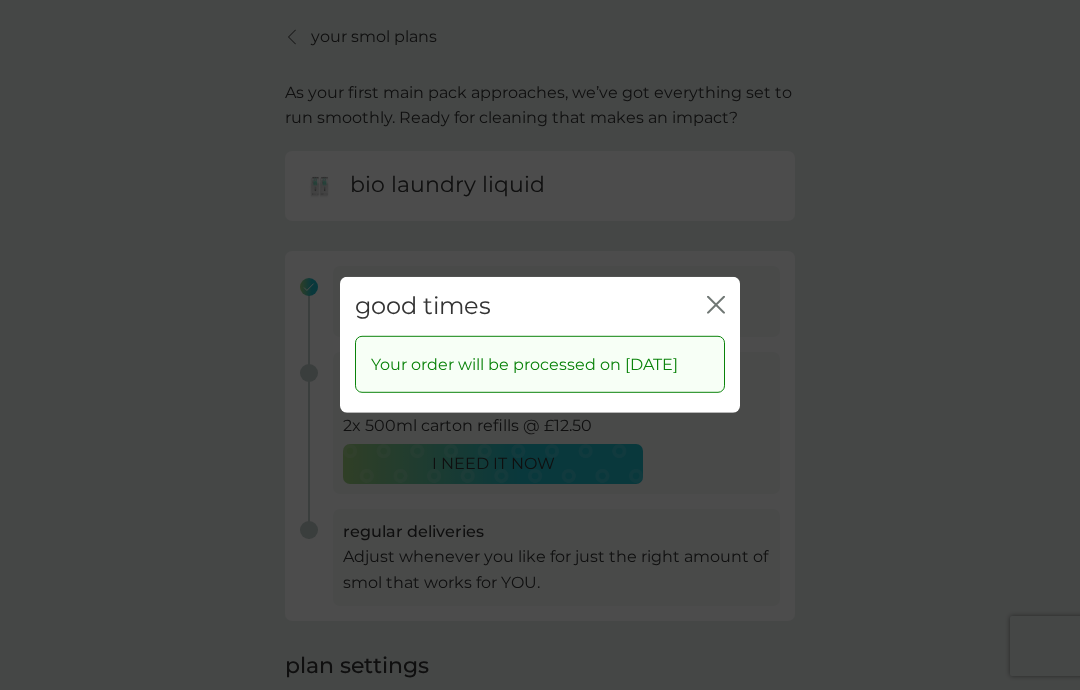 click on "close" at bounding box center [716, 306] 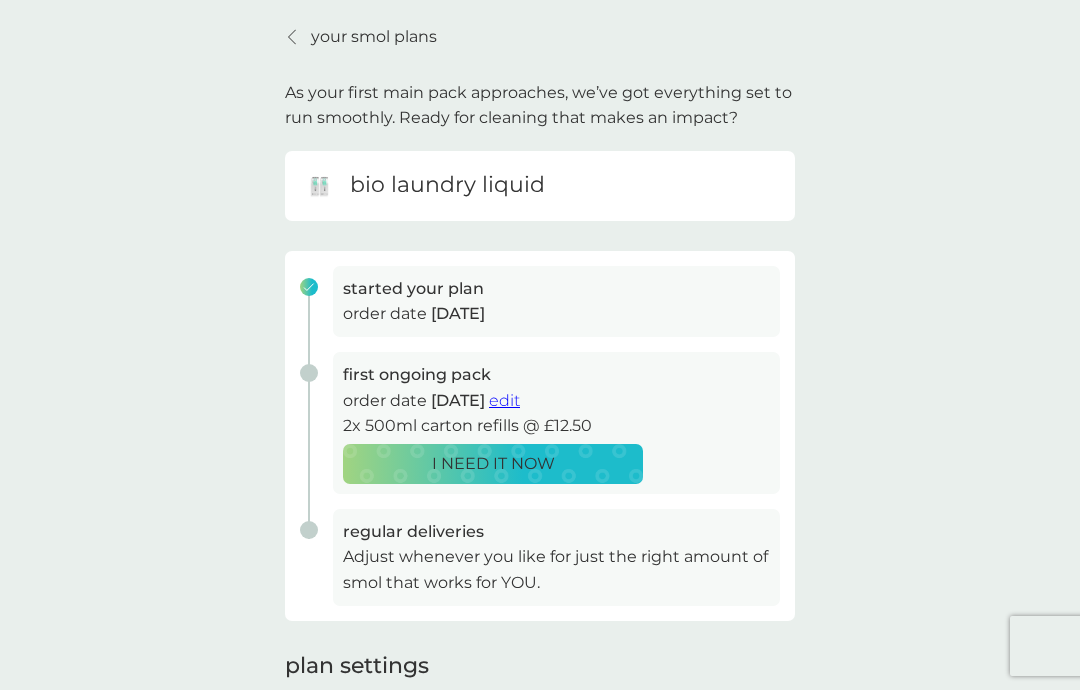 click on "your smol plans" at bounding box center [374, 37] 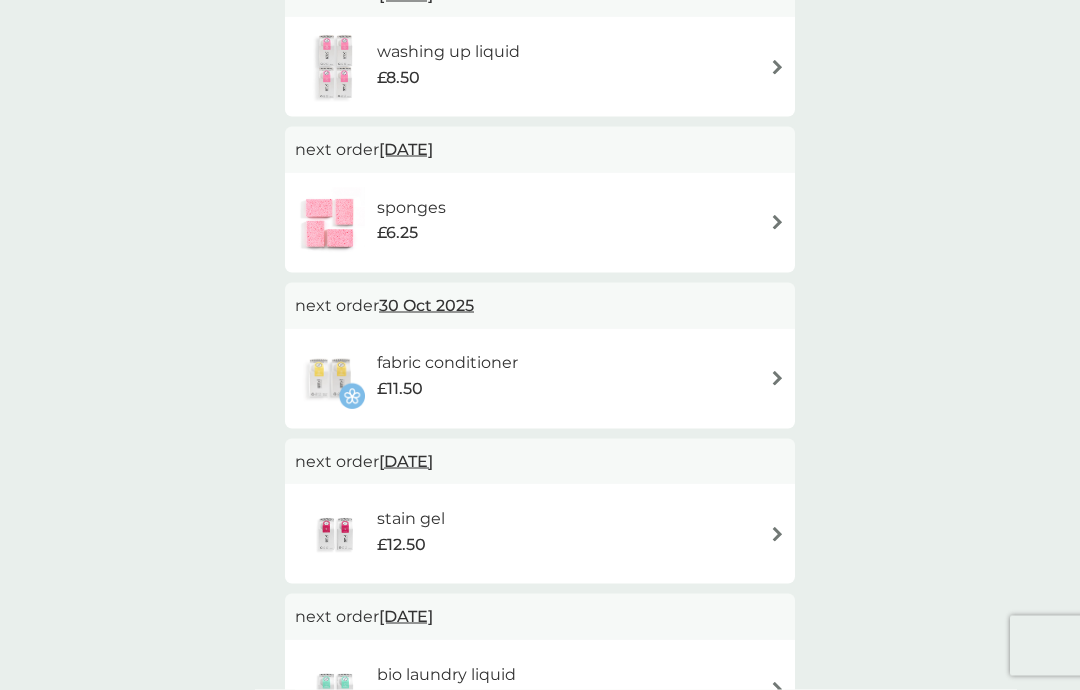 scroll, scrollTop: 607, scrollLeft: 0, axis: vertical 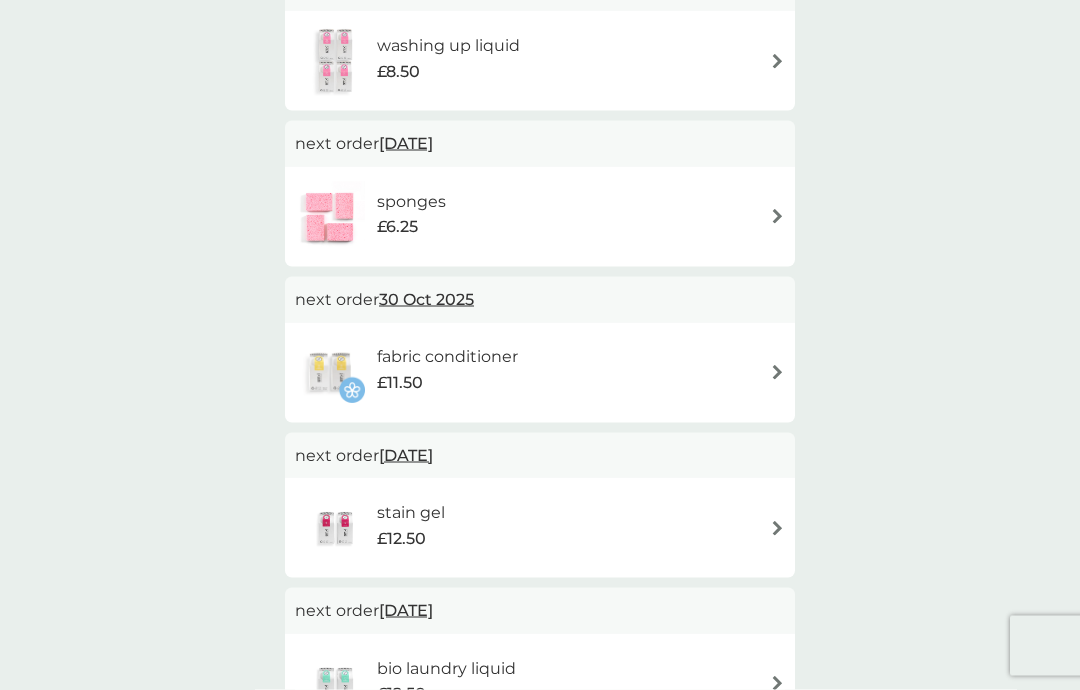 click on "bio laundry liquid £12.50" at bounding box center [540, 684] 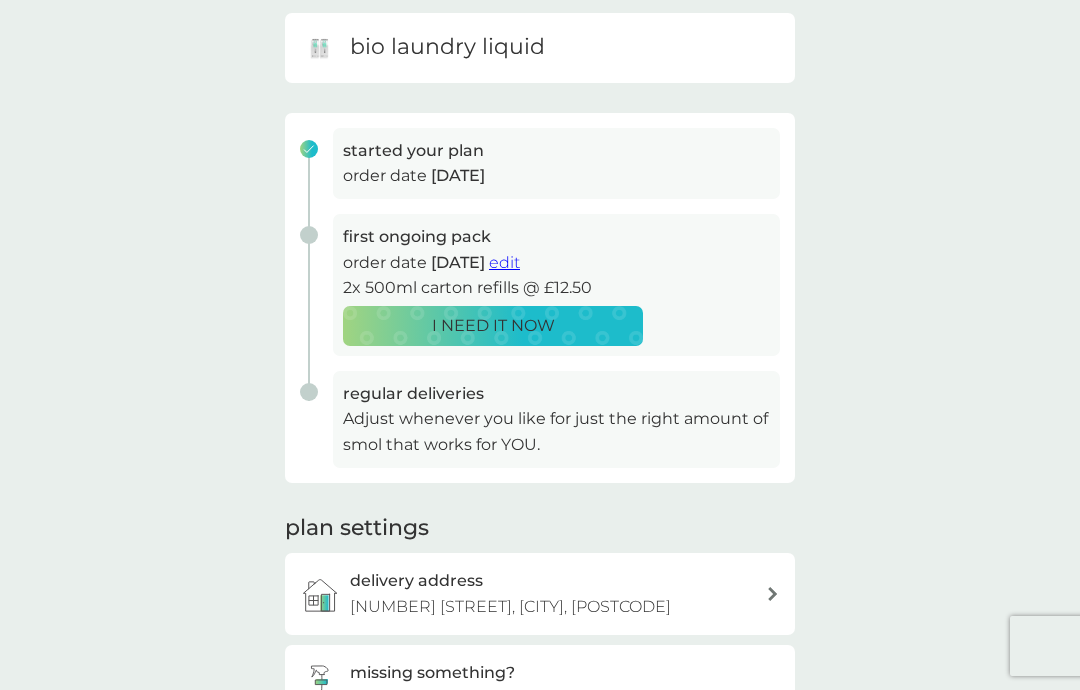 scroll, scrollTop: 184, scrollLeft: 0, axis: vertical 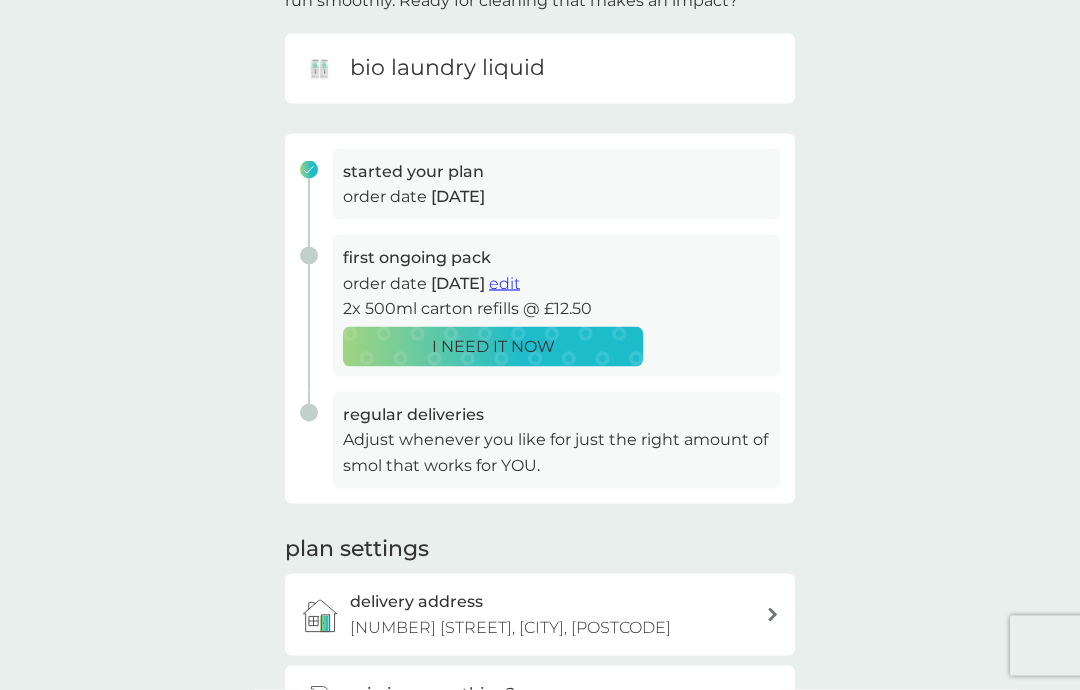 click on "edit" at bounding box center [504, 283] 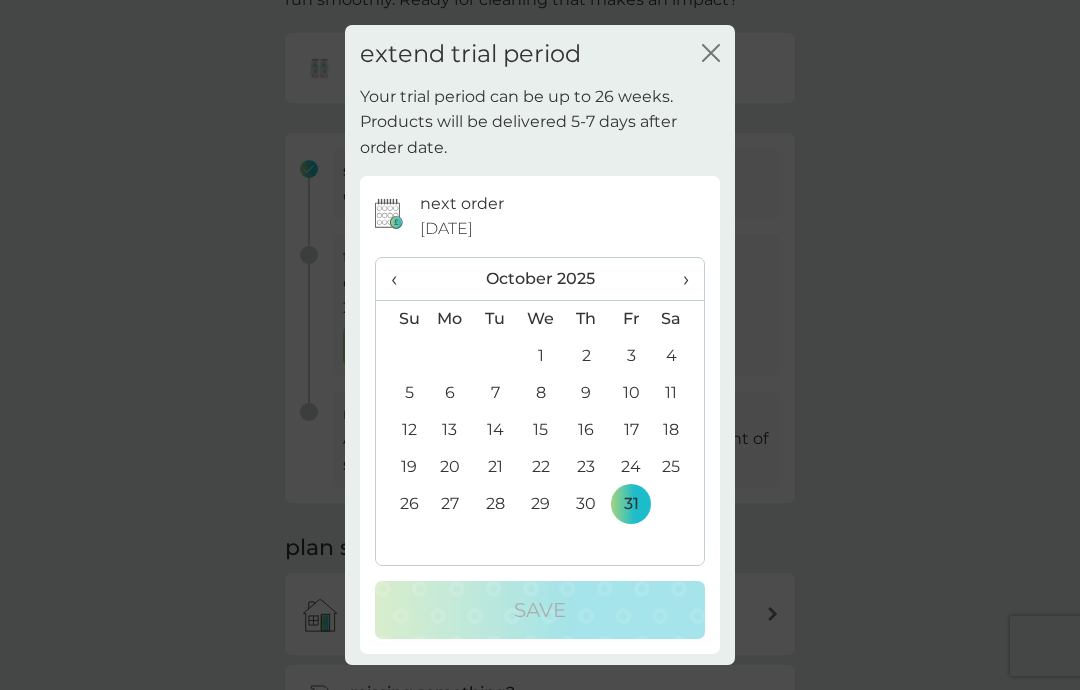 click on "30" at bounding box center [586, 504] 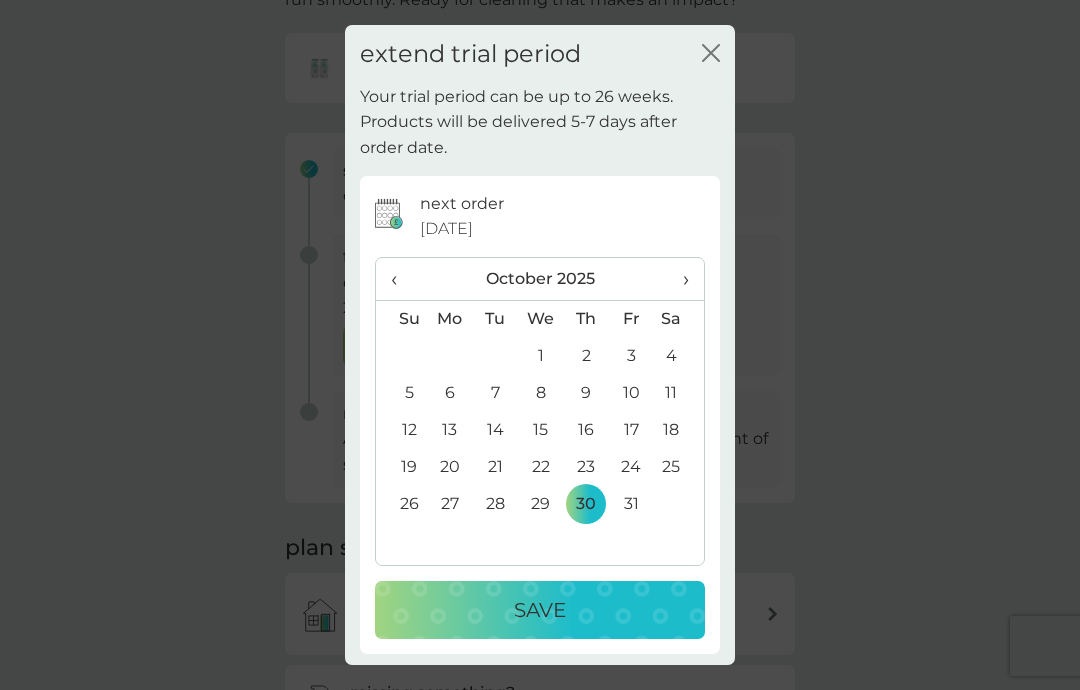 click on "Save" at bounding box center [540, 610] 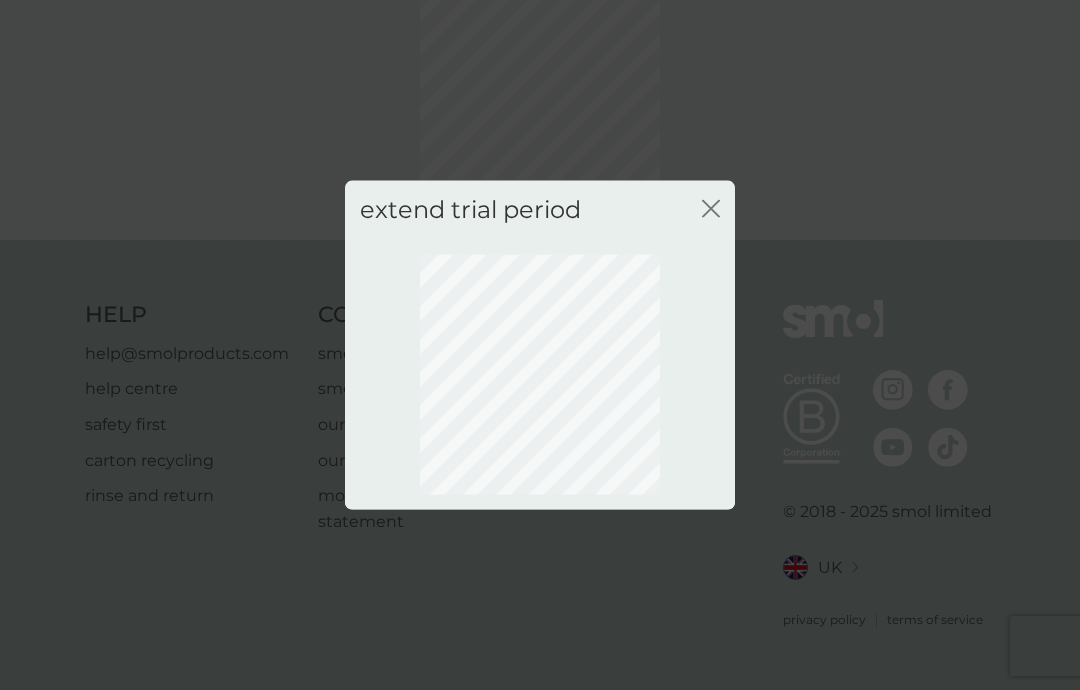scroll, scrollTop: 147, scrollLeft: 0, axis: vertical 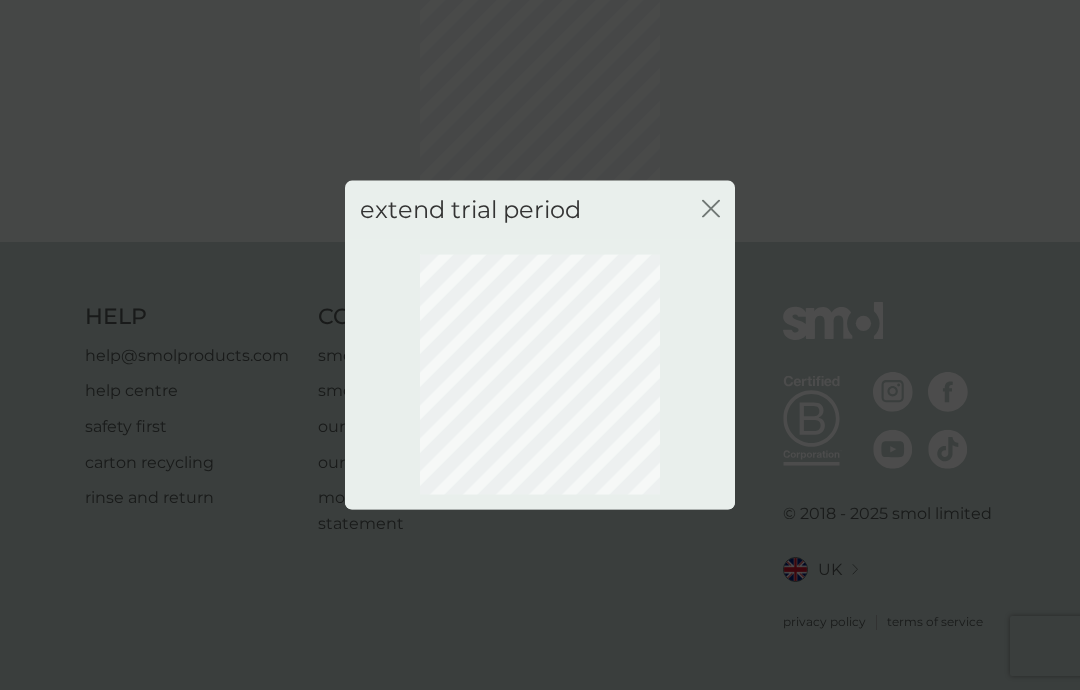 click on "close" 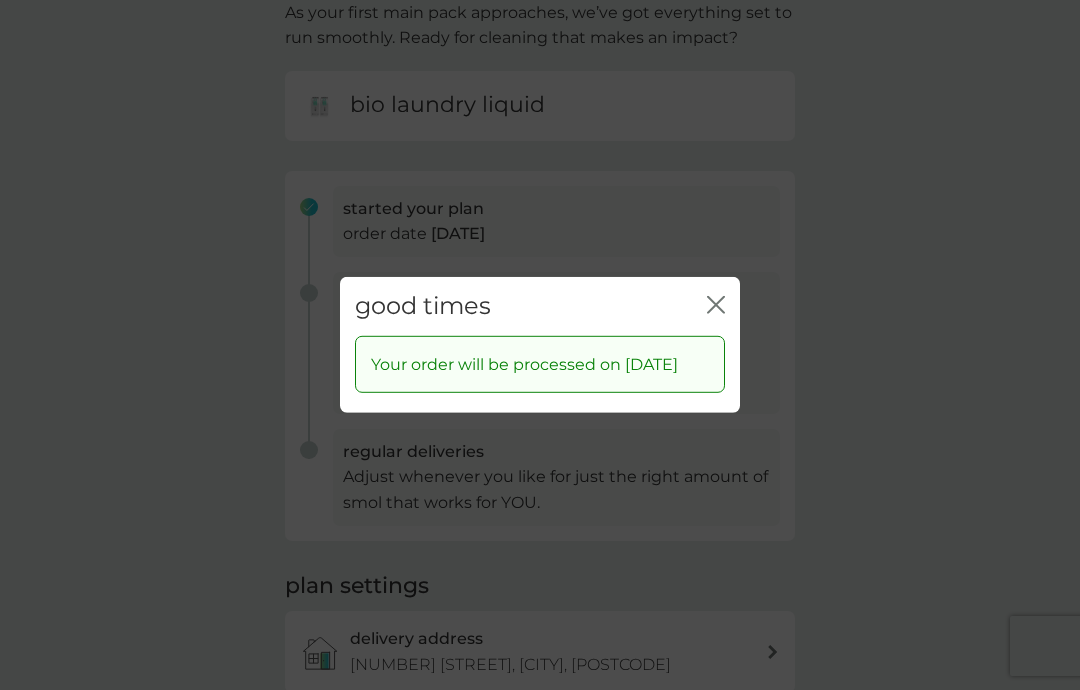 click on "close" 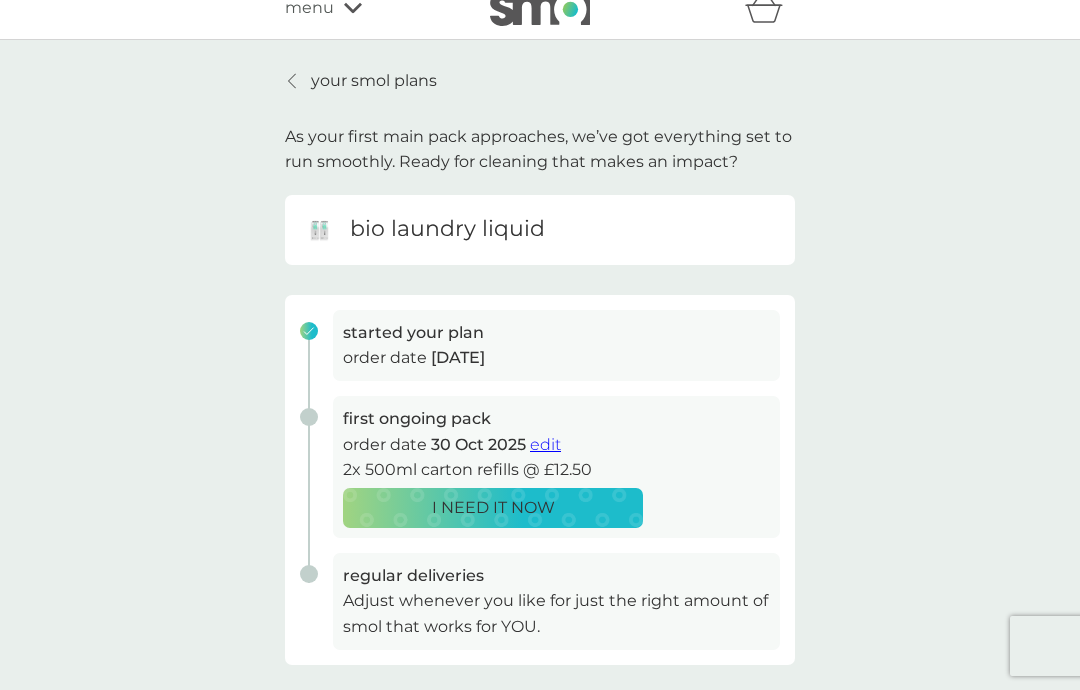 scroll, scrollTop: 0, scrollLeft: 0, axis: both 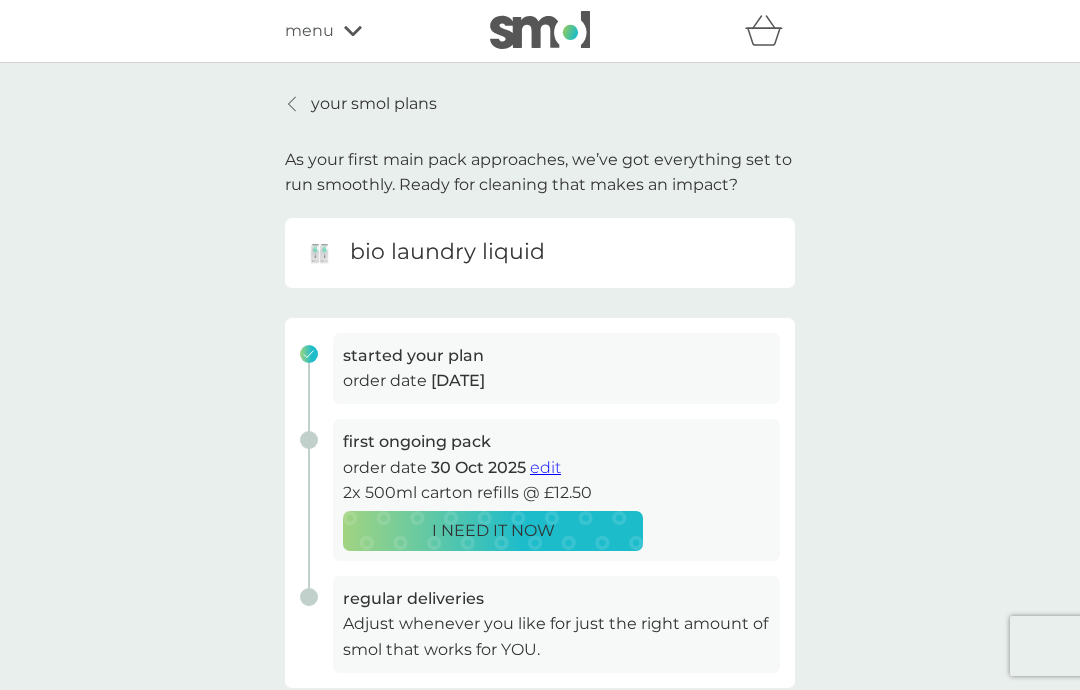 click on "your smol plans" at bounding box center (374, 104) 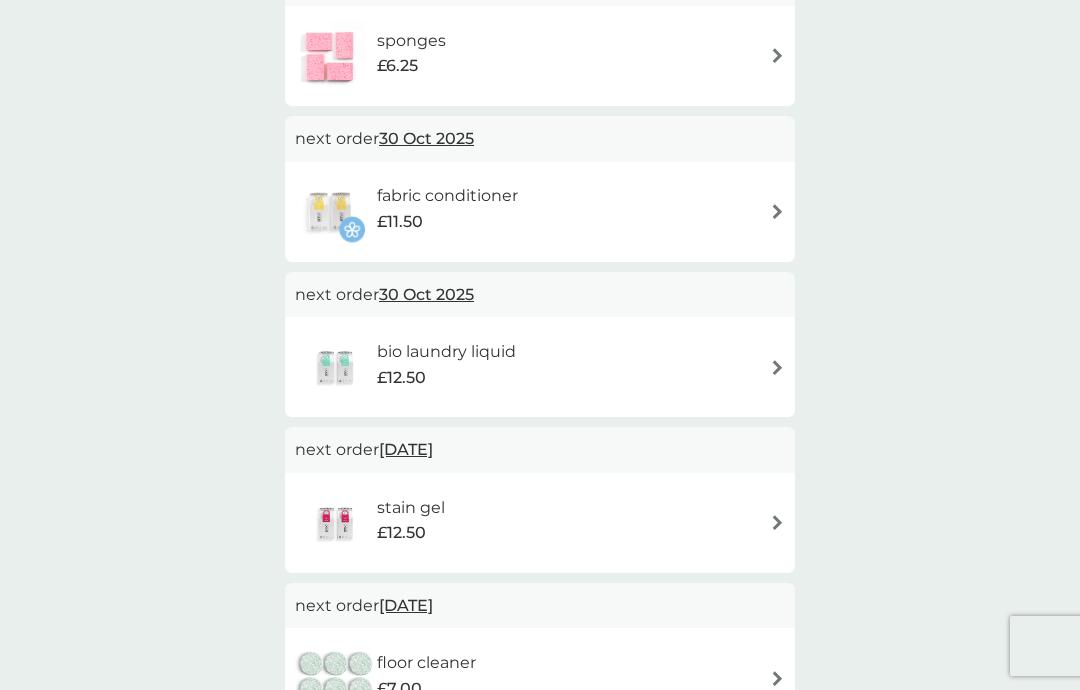 scroll, scrollTop: 766, scrollLeft: 0, axis: vertical 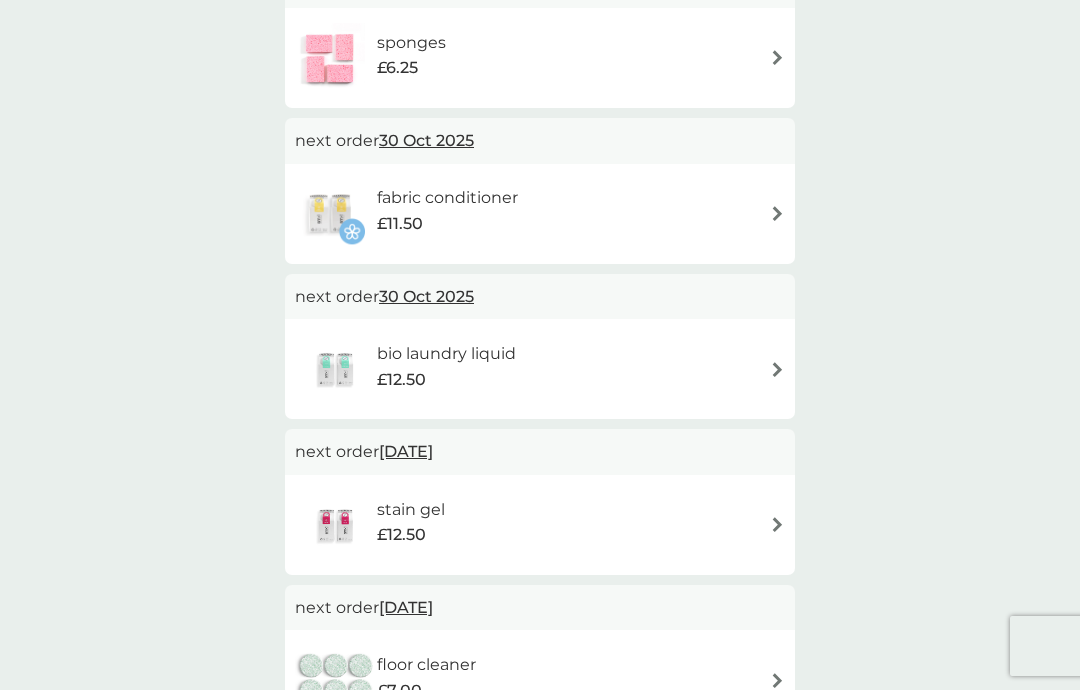 click on "bio laundry liquid £12.50" at bounding box center [540, 369] 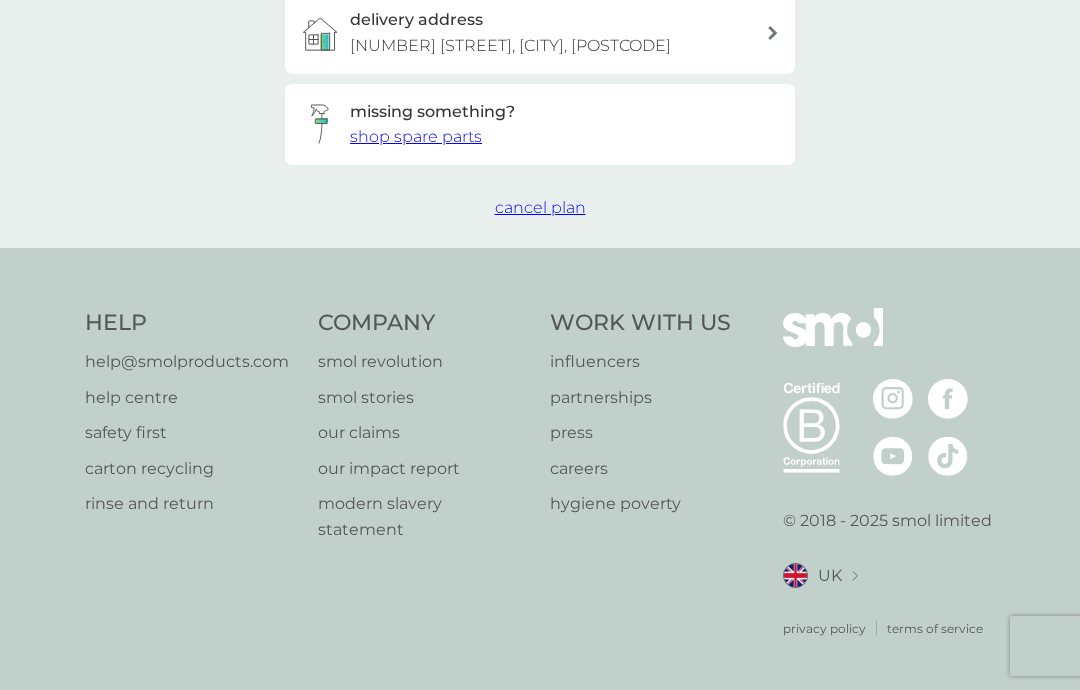scroll, scrollTop: 0, scrollLeft: 0, axis: both 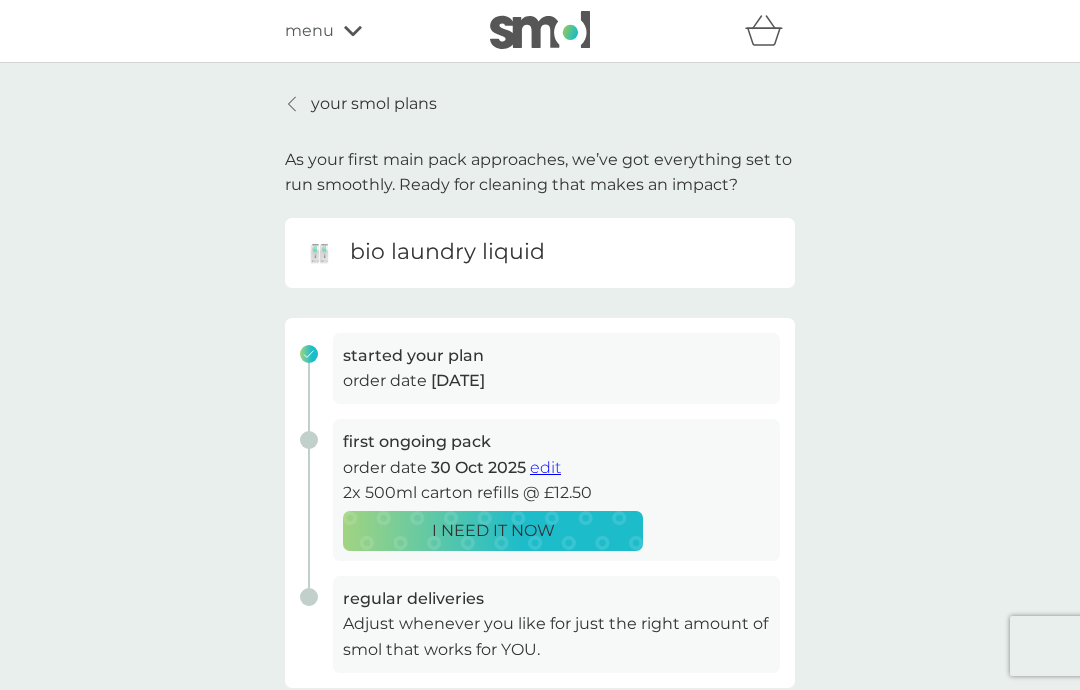 click on "edit" at bounding box center [545, 467] 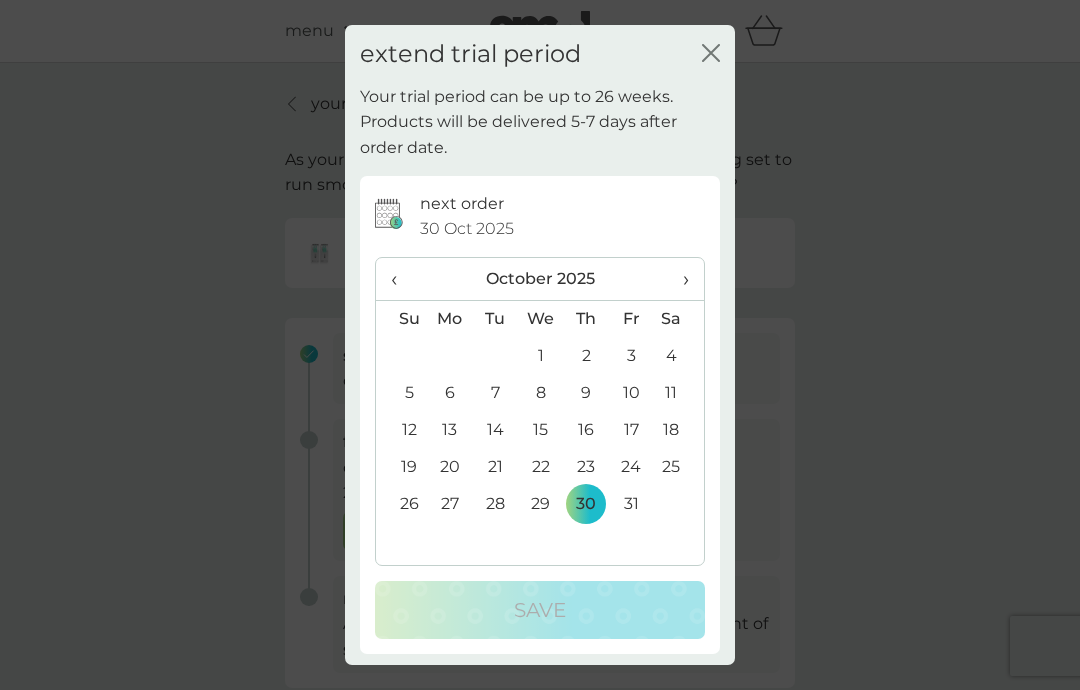 click on "31" at bounding box center (631, 504) 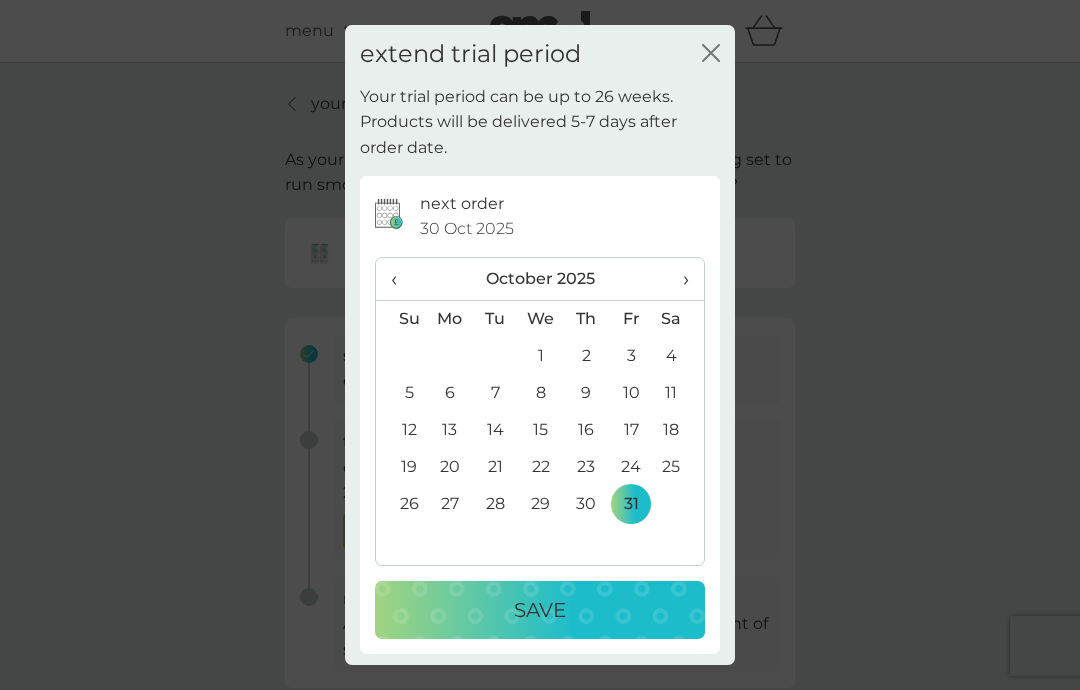 click on "Save" at bounding box center [540, 610] 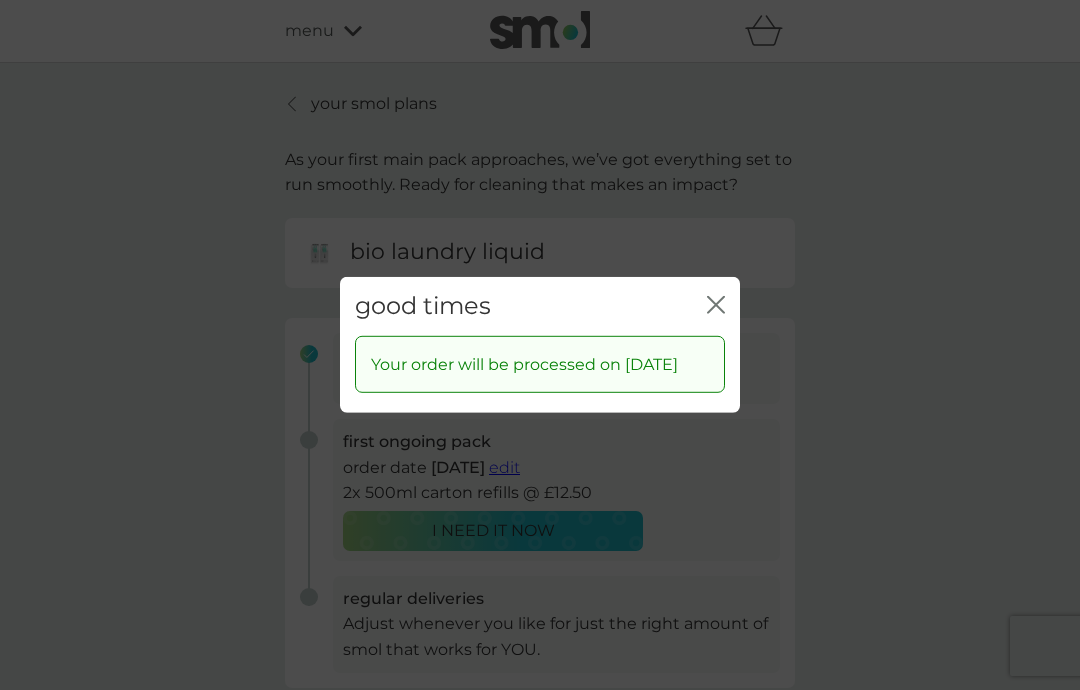 click on "close" 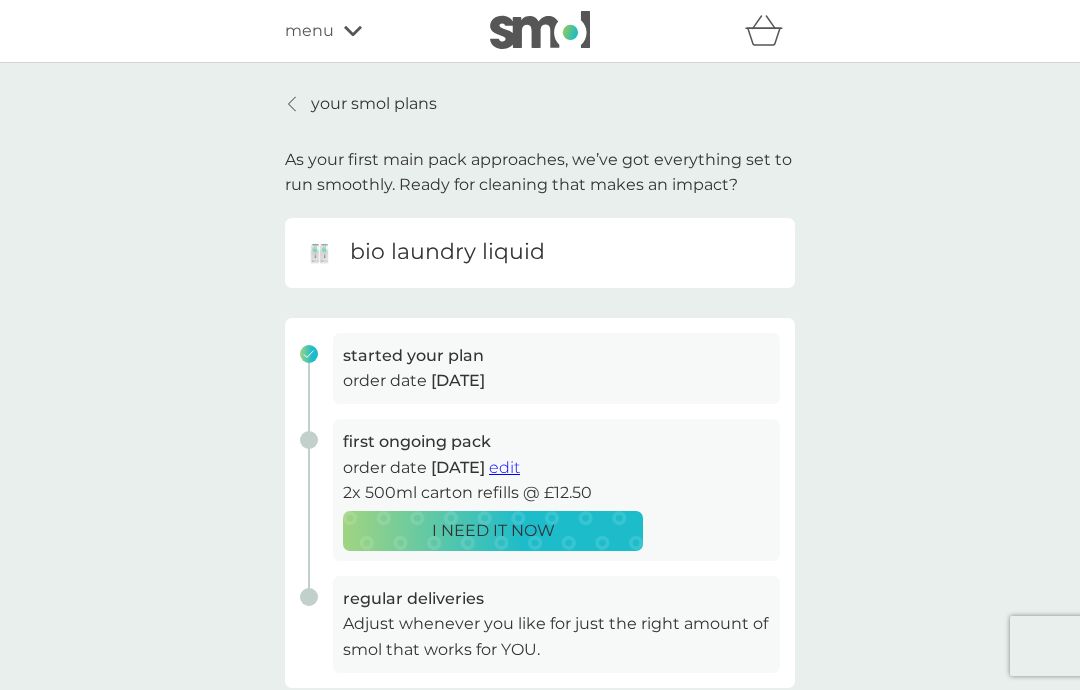 click on "your smol plans" at bounding box center [374, 104] 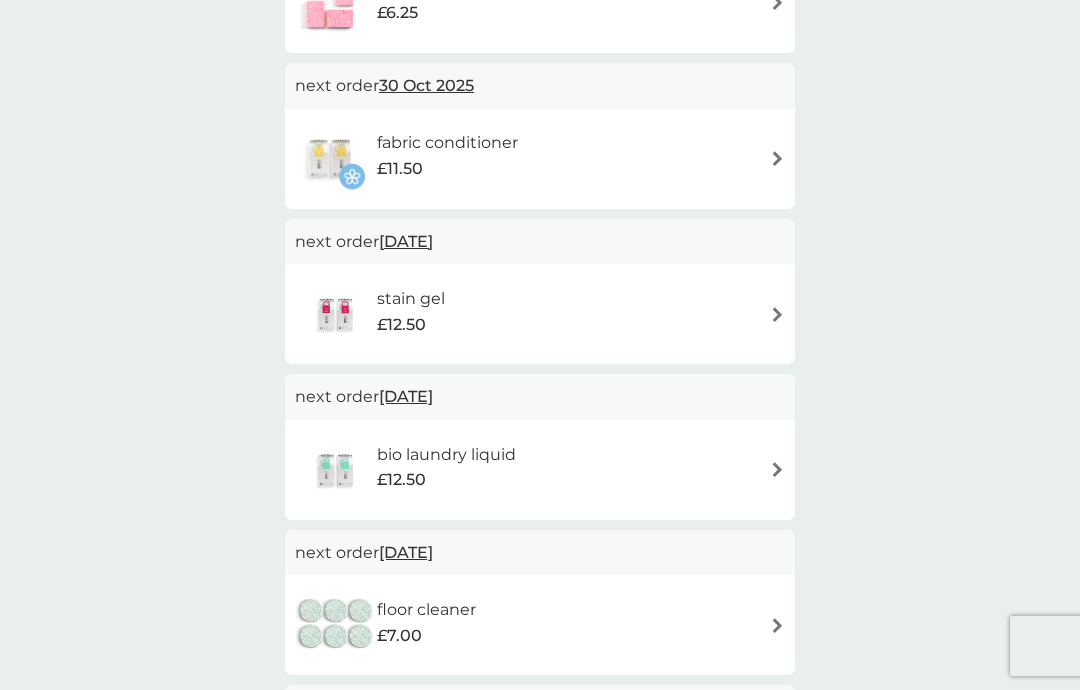 scroll, scrollTop: 793, scrollLeft: 0, axis: vertical 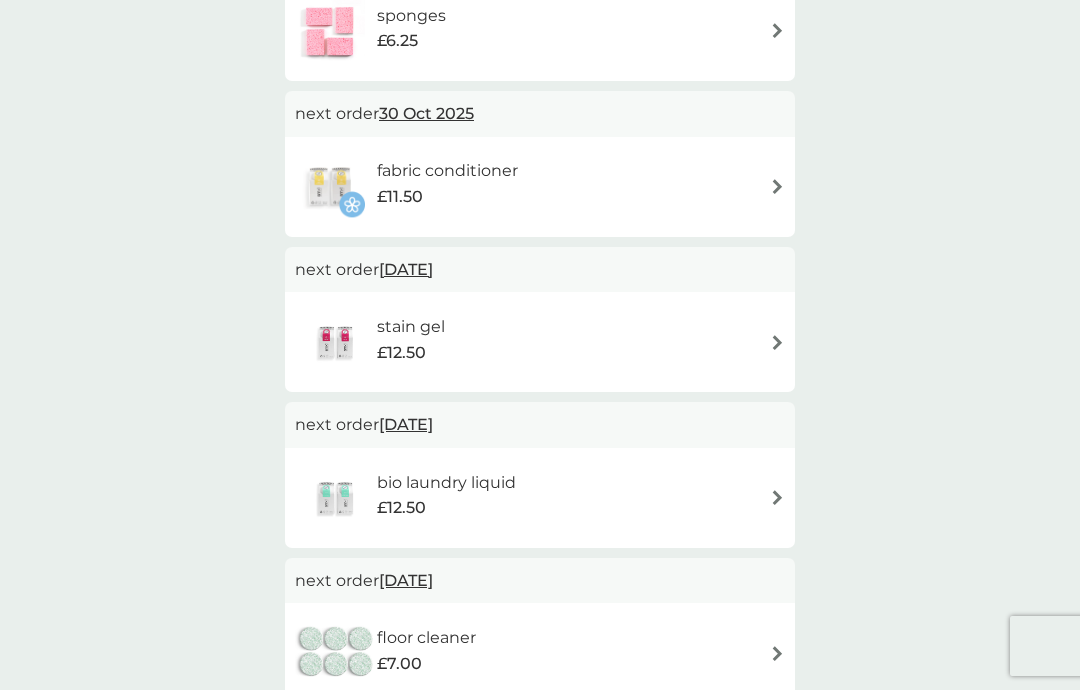 click on "fabric conditioner £11.50" at bounding box center [540, 187] 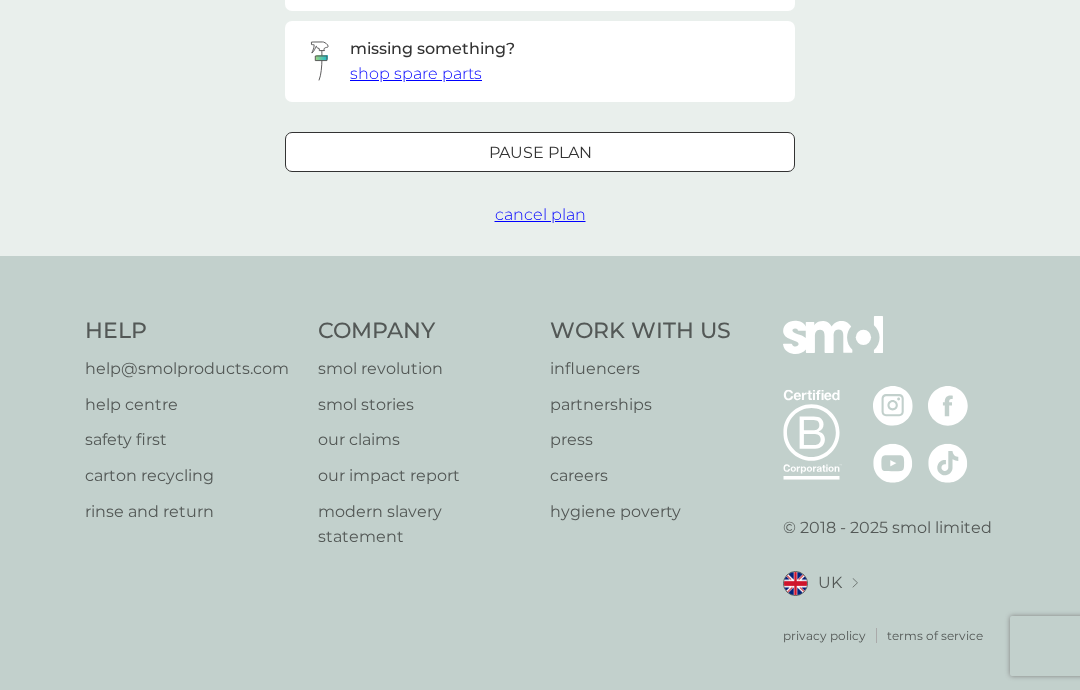 scroll, scrollTop: 0, scrollLeft: 0, axis: both 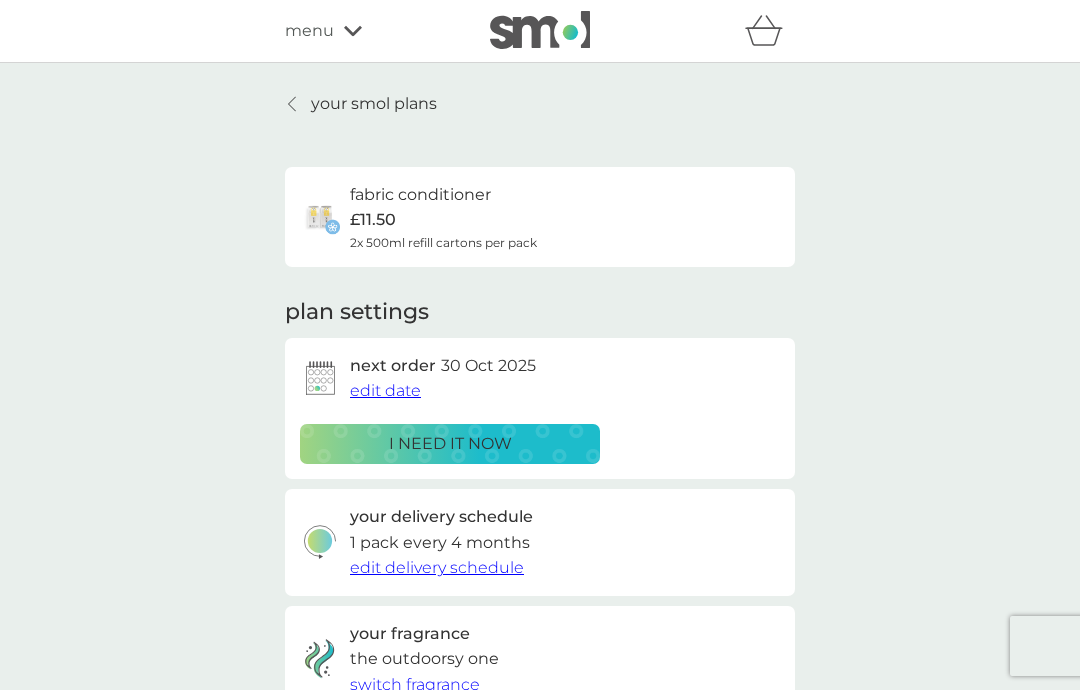 click on "edit date" at bounding box center (385, 390) 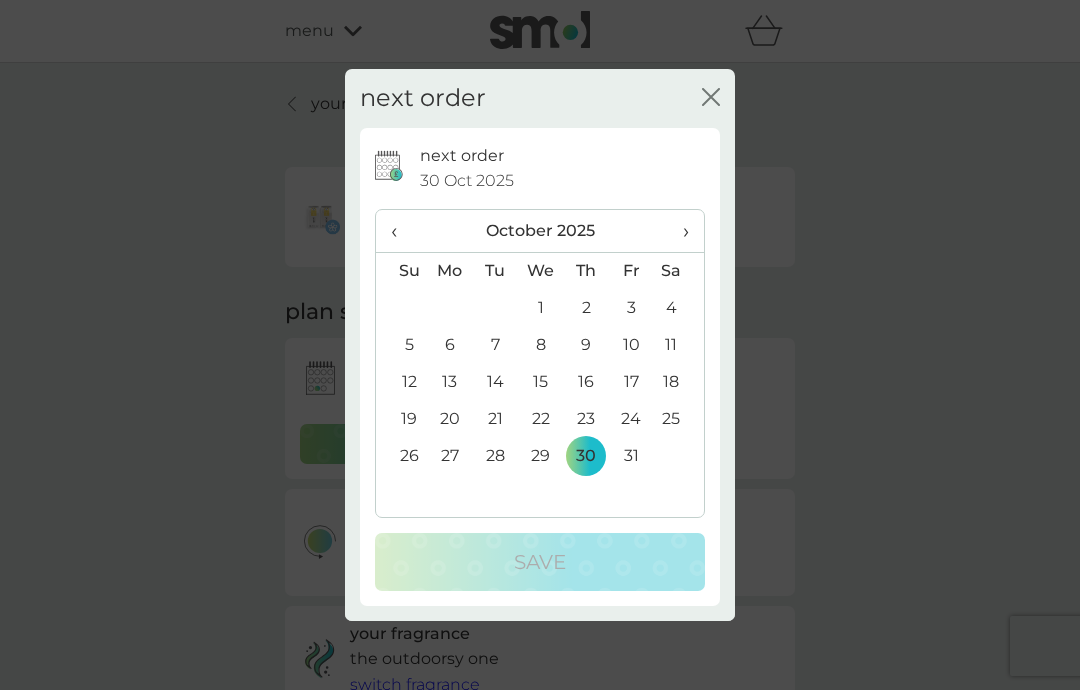 click on "31" at bounding box center [631, 456] 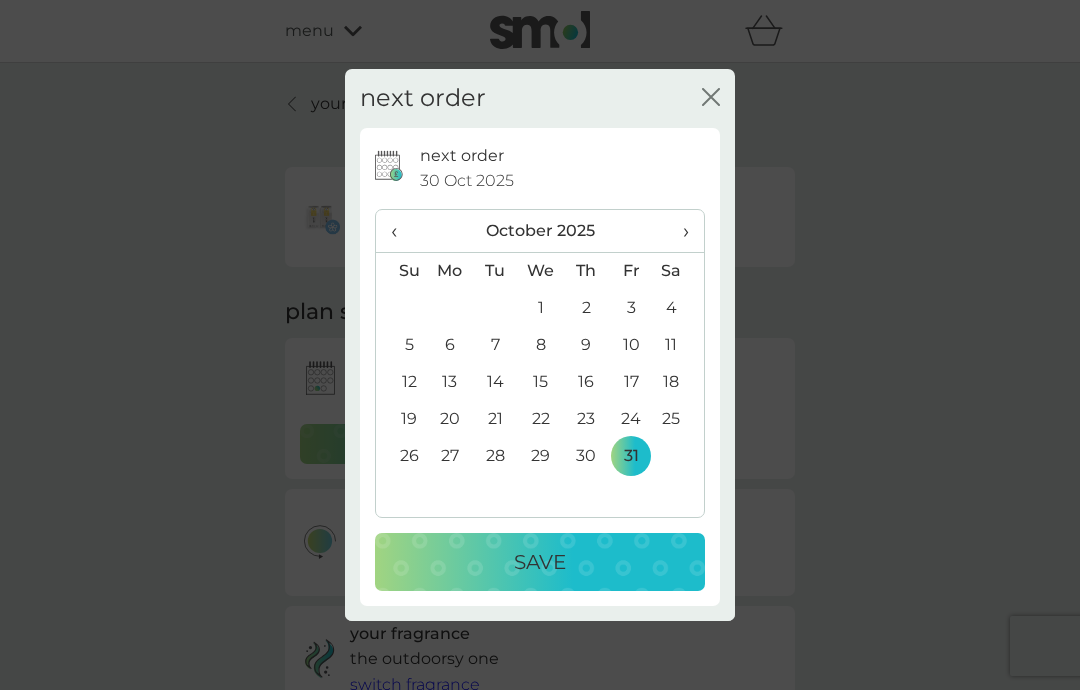 click on "Save" at bounding box center [540, 562] 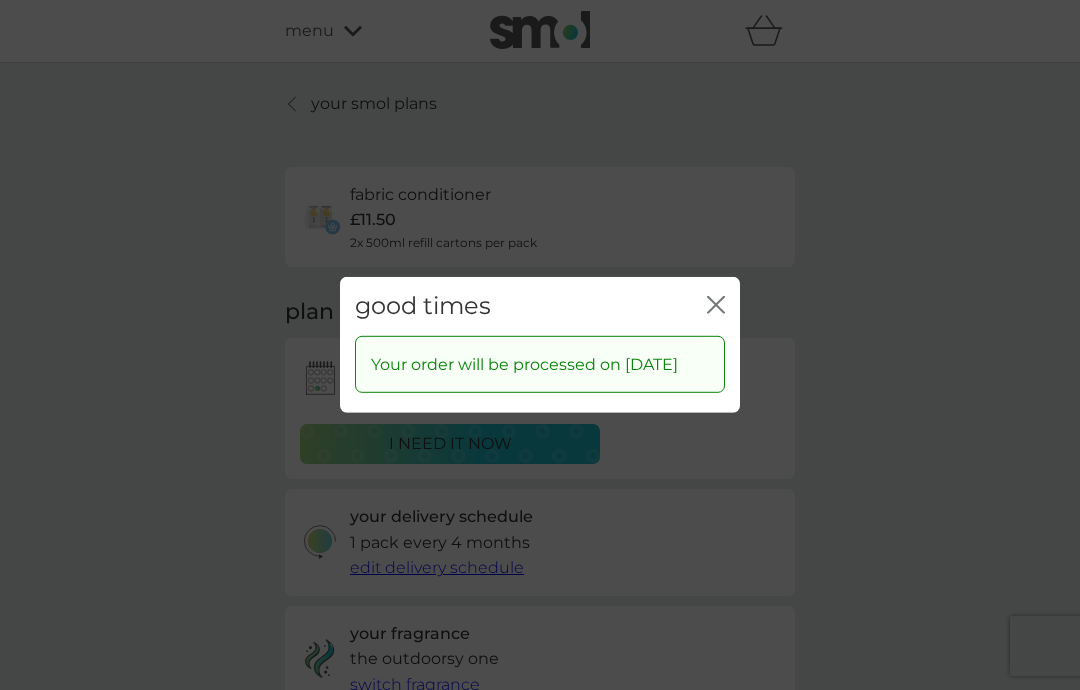 click on "close" 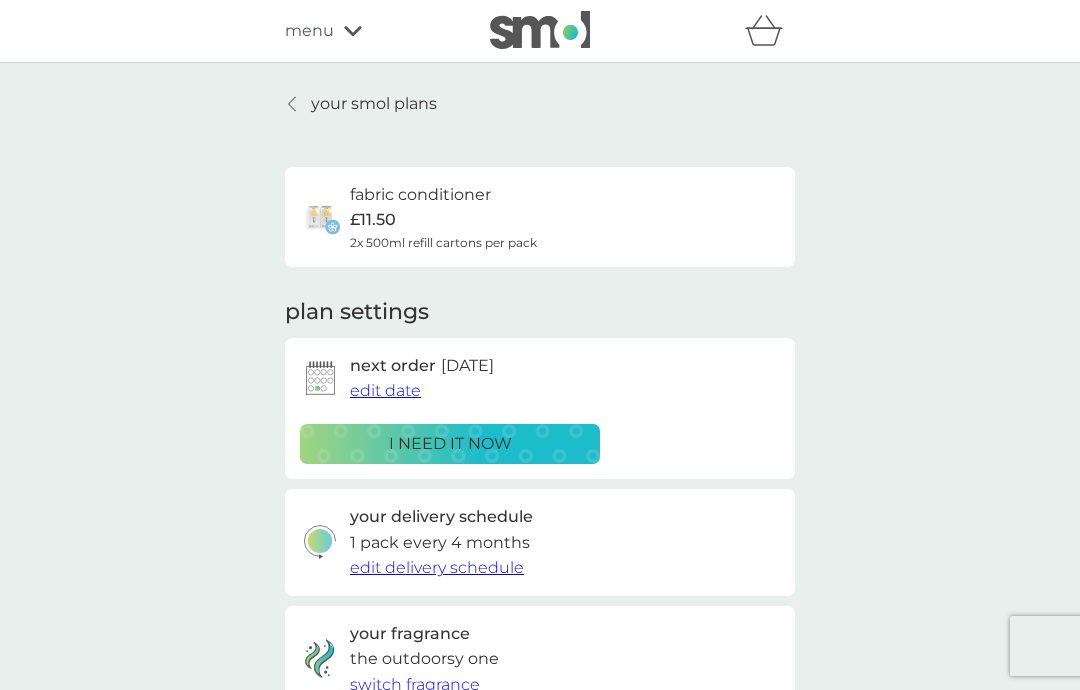 click on "your smol plans" at bounding box center [374, 104] 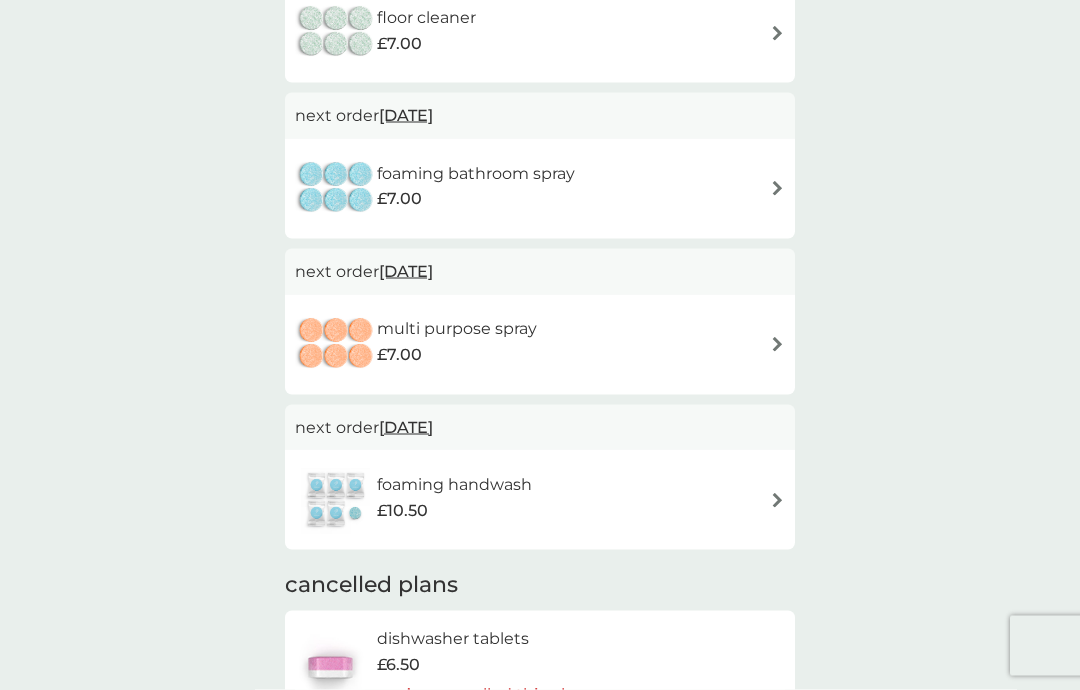 scroll, scrollTop: 1420, scrollLeft: 0, axis: vertical 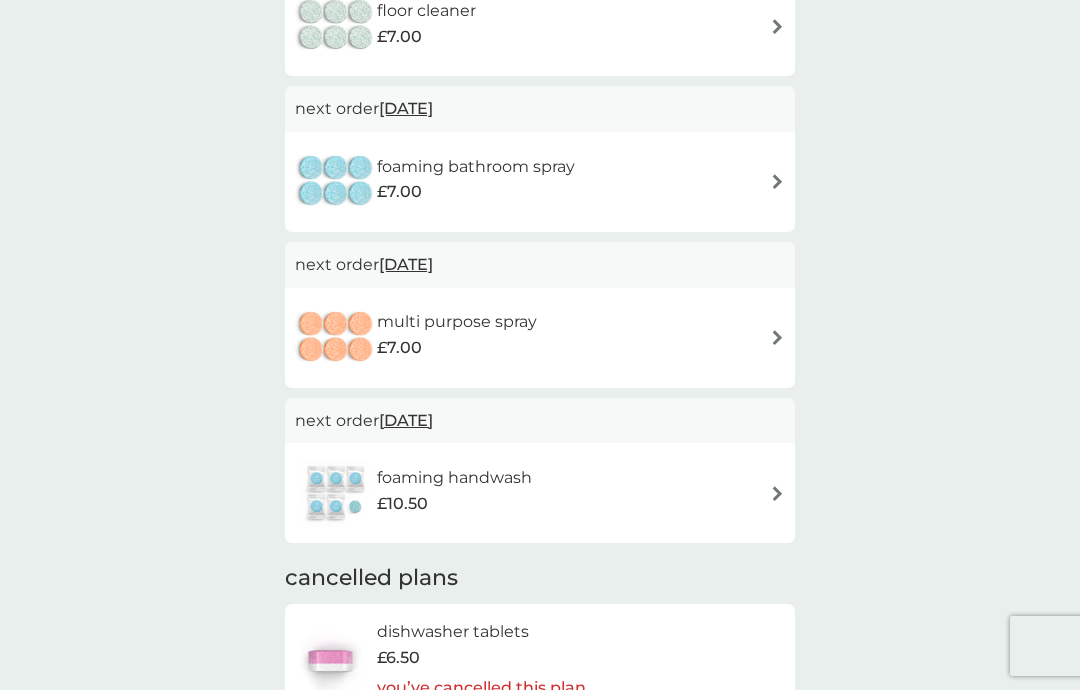 click on "[DATE]" at bounding box center [406, 264] 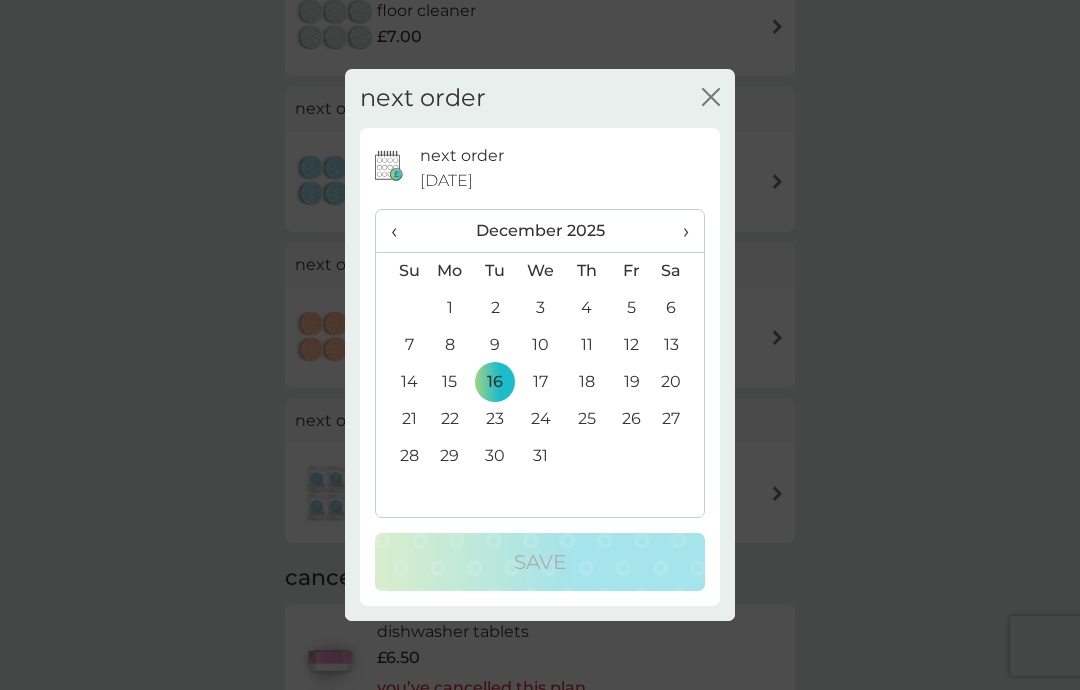 click on "31" at bounding box center (541, 456) 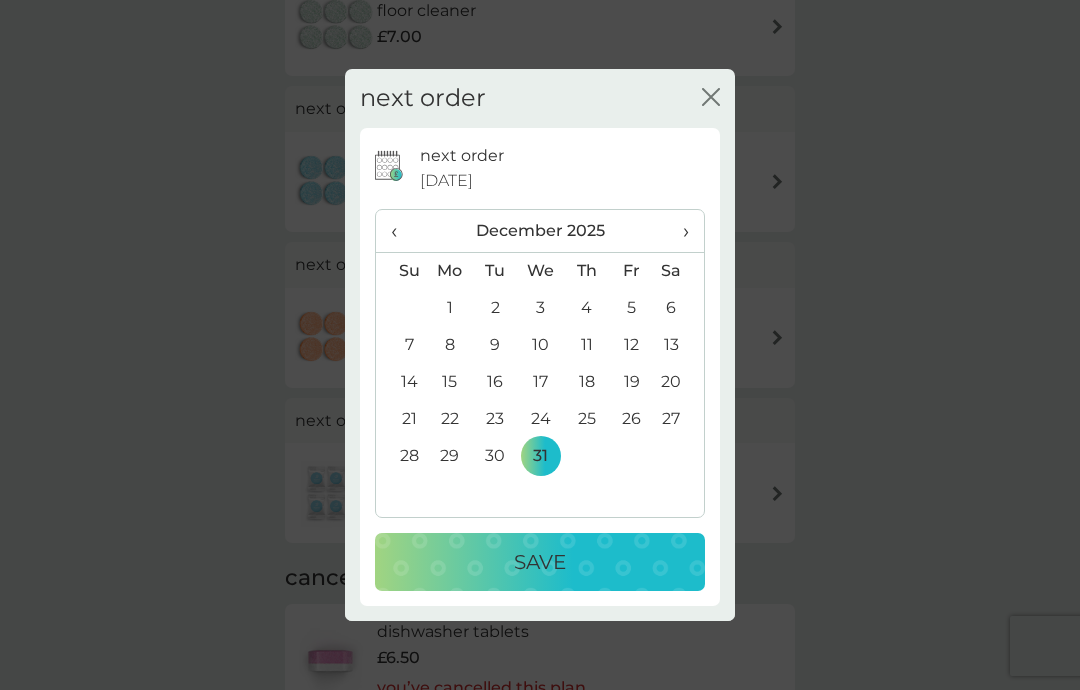 click on "Save" at bounding box center (540, 562) 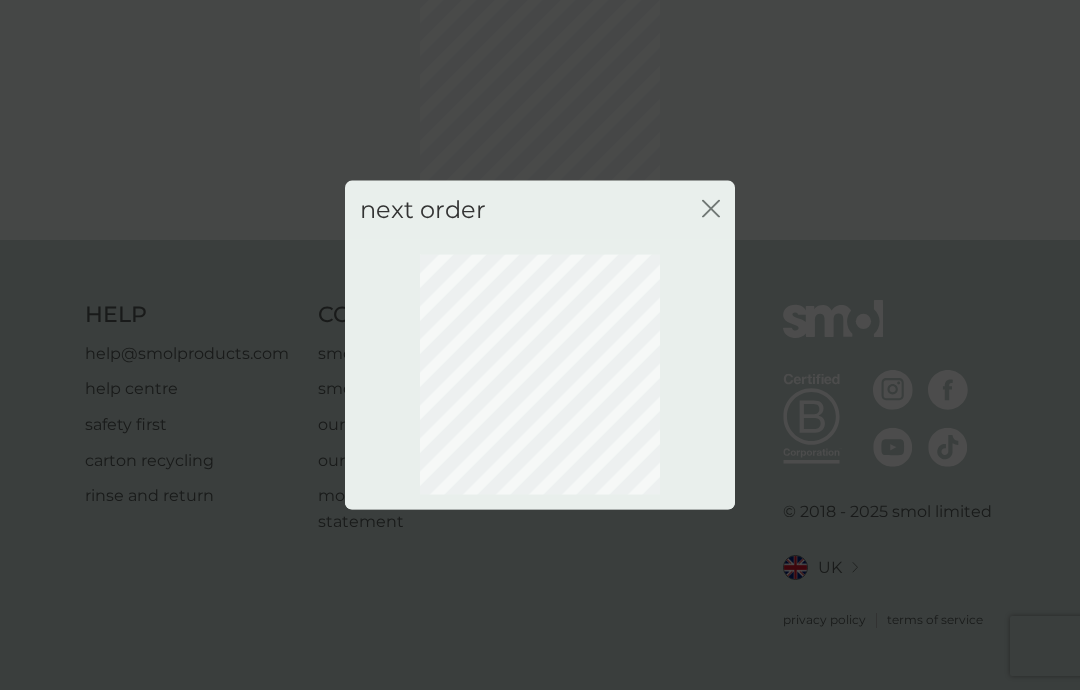 scroll, scrollTop: 67, scrollLeft: 0, axis: vertical 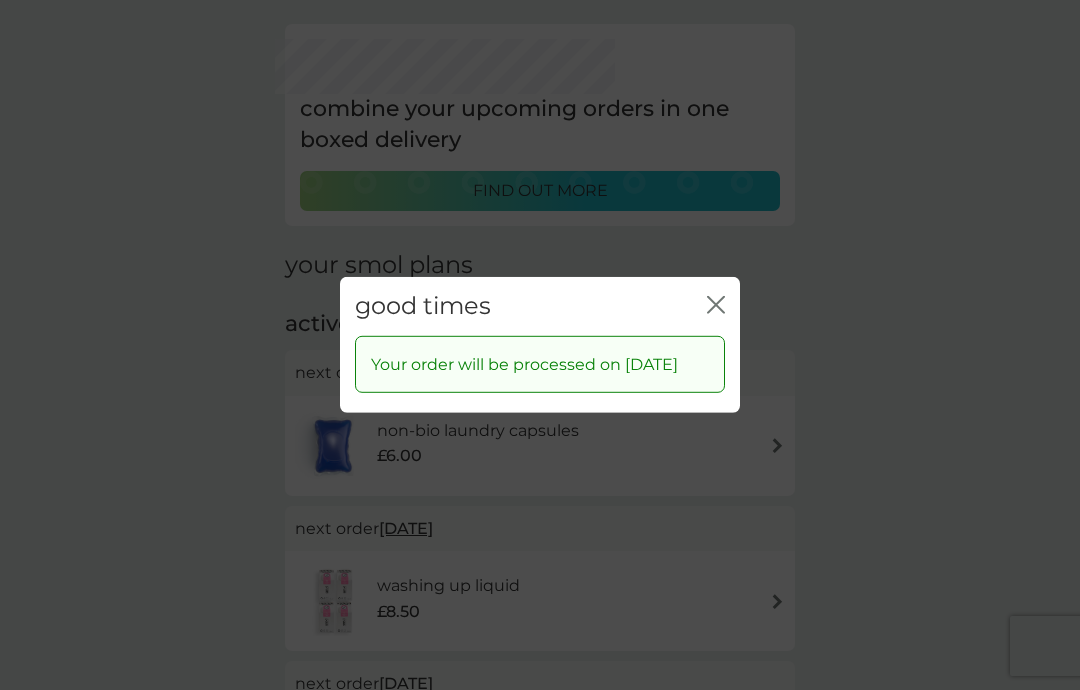 click on "close" at bounding box center [716, 306] 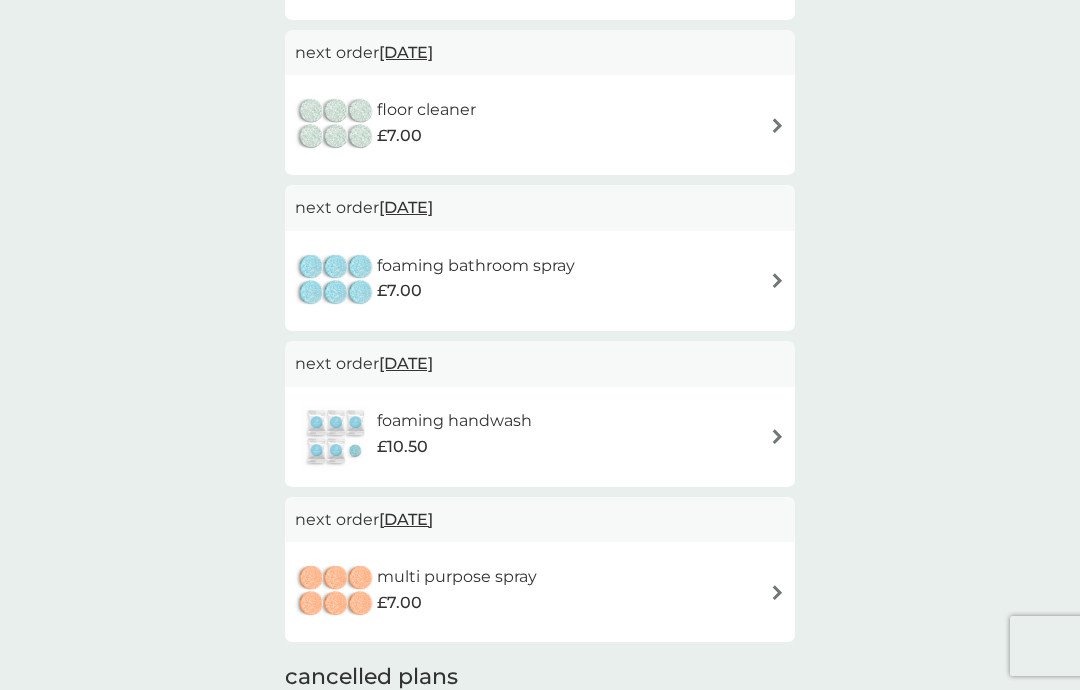 scroll, scrollTop: 1322, scrollLeft: 0, axis: vertical 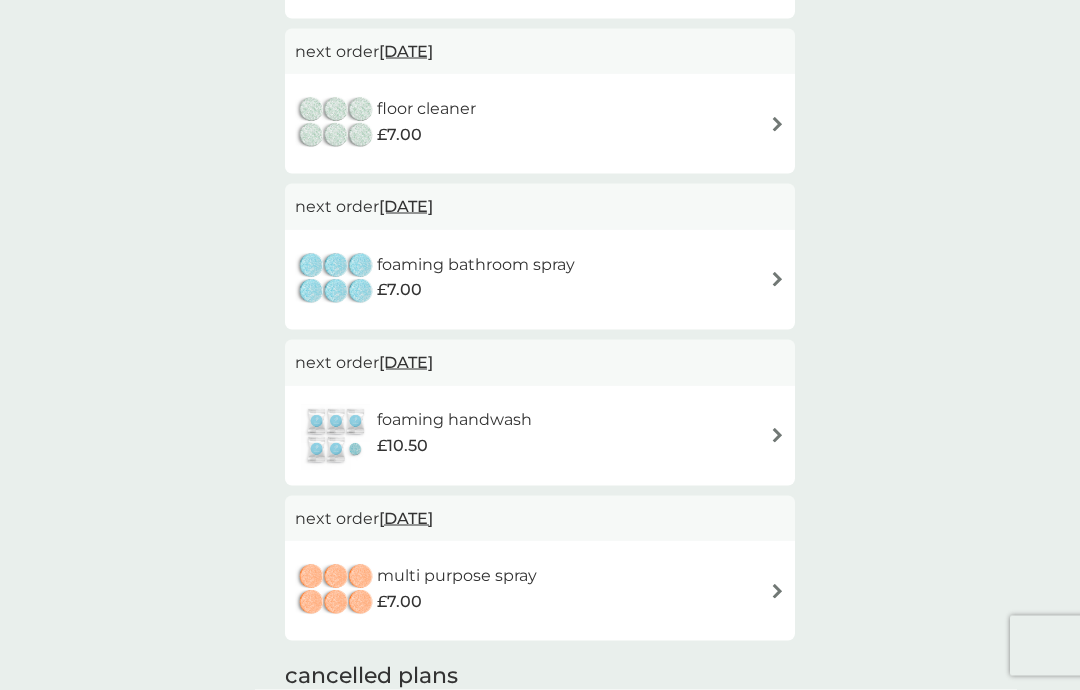 click on "[DATE]" at bounding box center [406, 362] 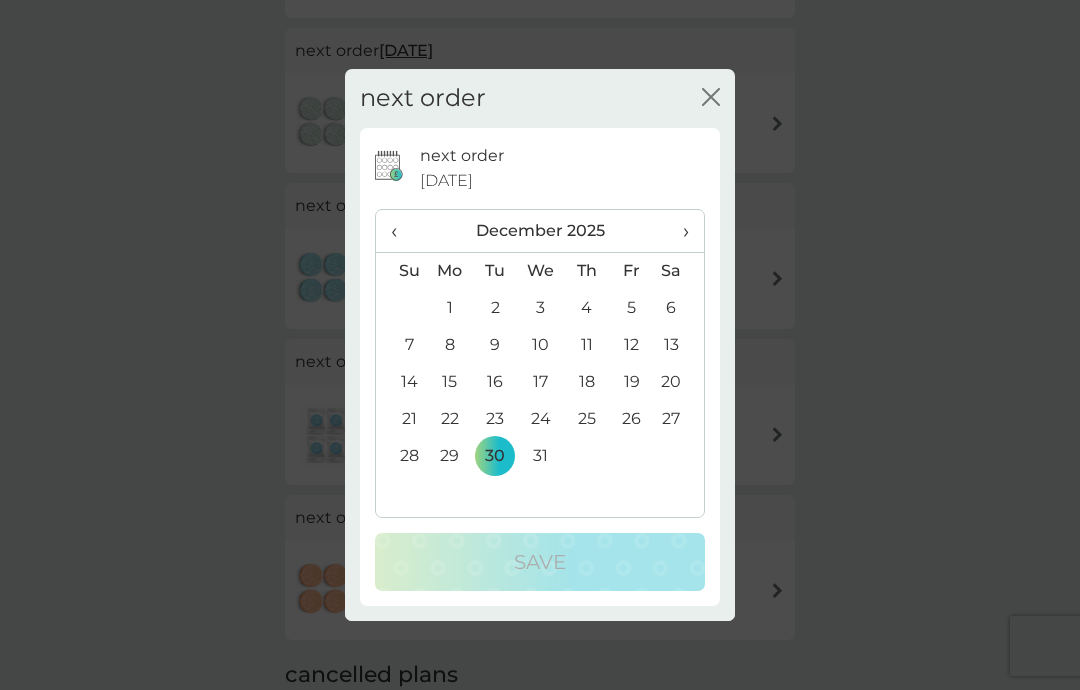 click on "31" at bounding box center (541, 456) 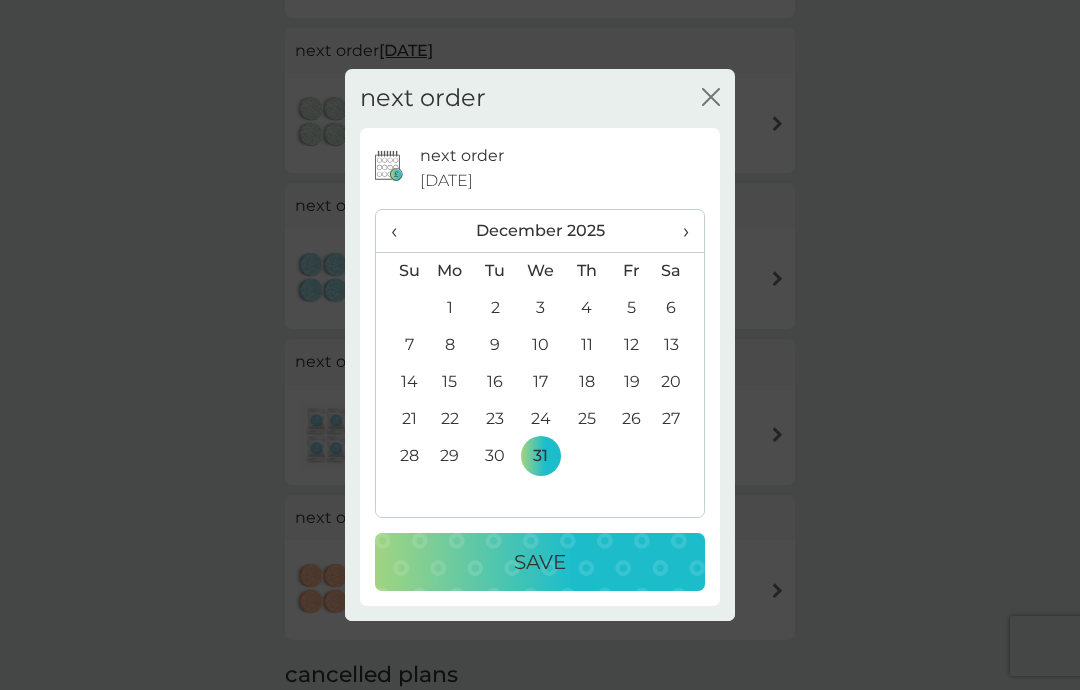 click on "Save" at bounding box center (540, 562) 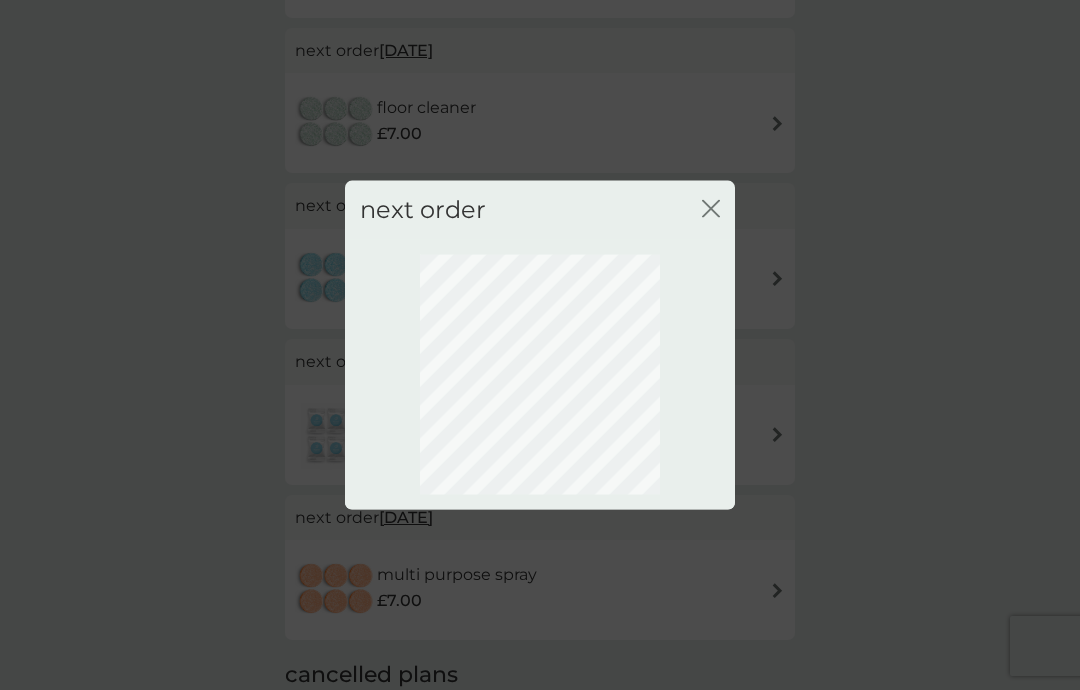 scroll, scrollTop: 67, scrollLeft: 0, axis: vertical 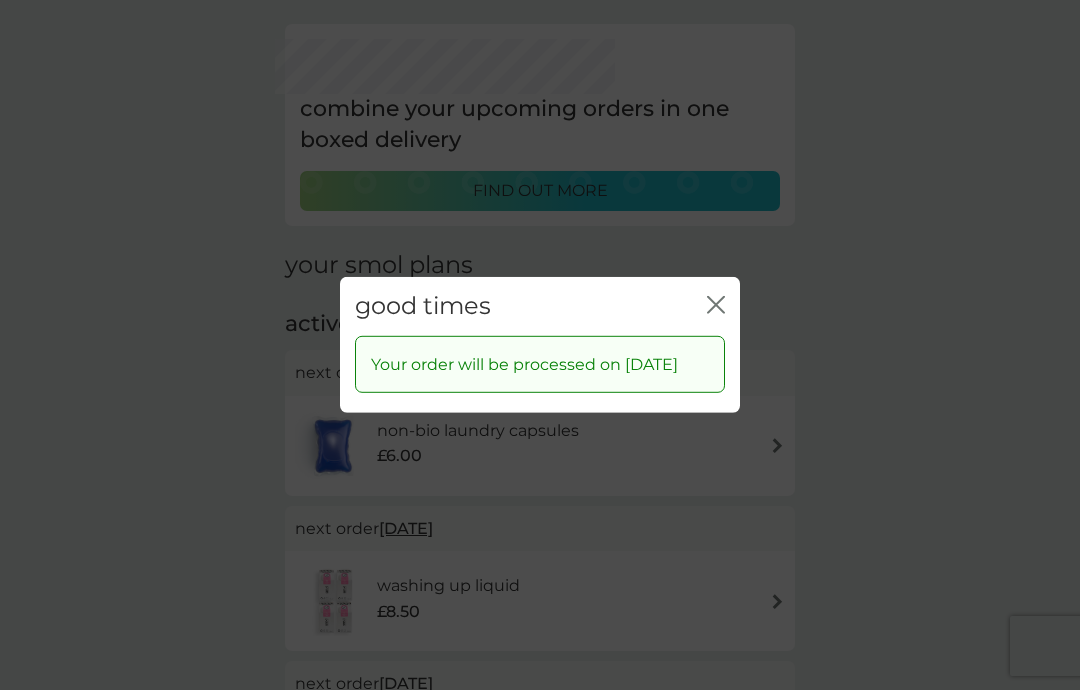 click on "close" 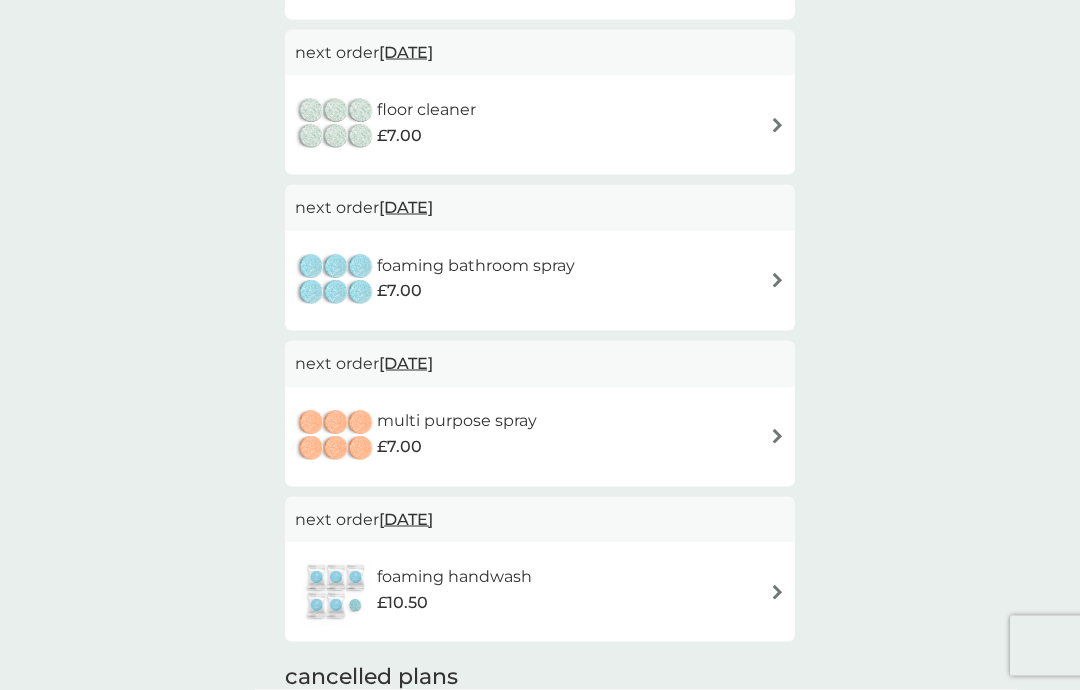 scroll, scrollTop: 1322, scrollLeft: 0, axis: vertical 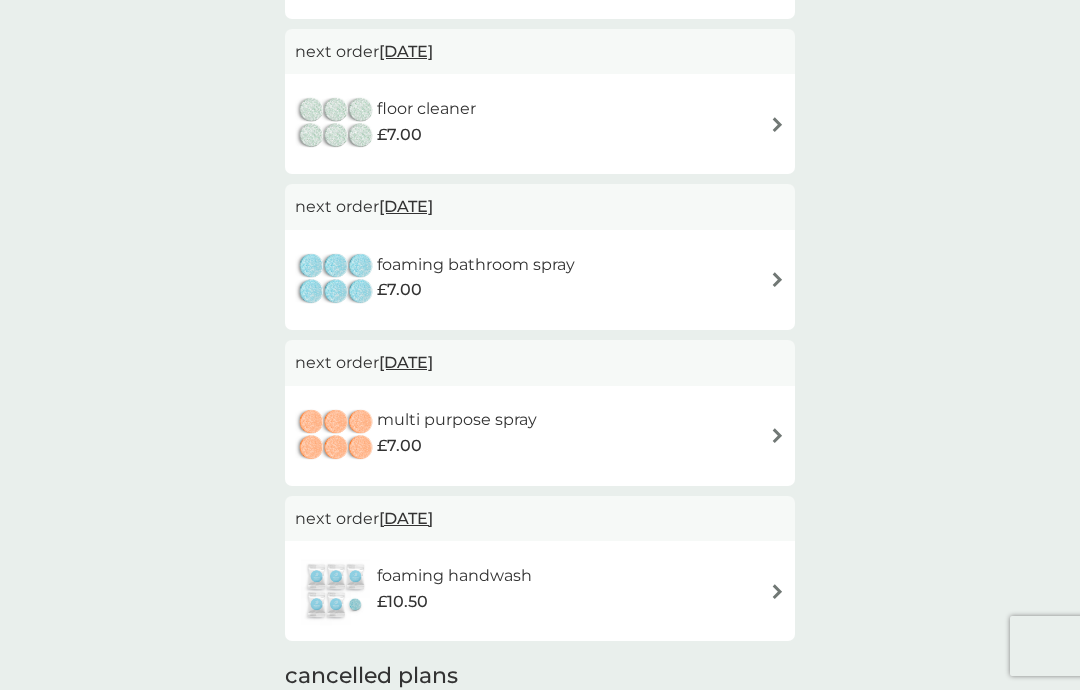 click on "foaming handwash £10.50" at bounding box center (540, 591) 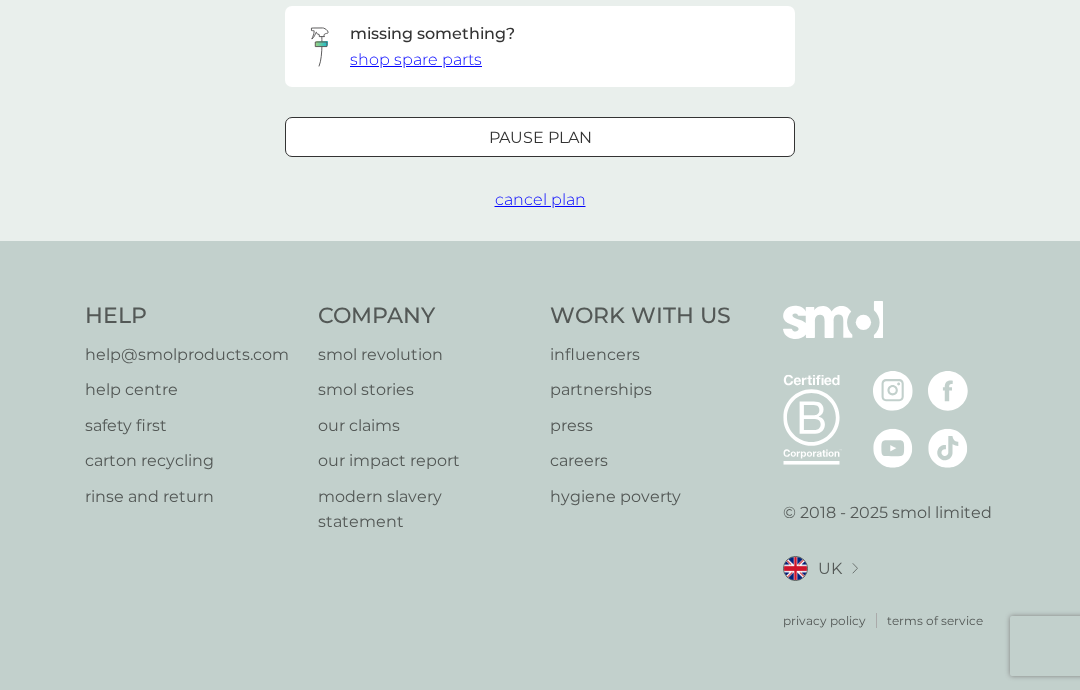 scroll, scrollTop: 0, scrollLeft: 0, axis: both 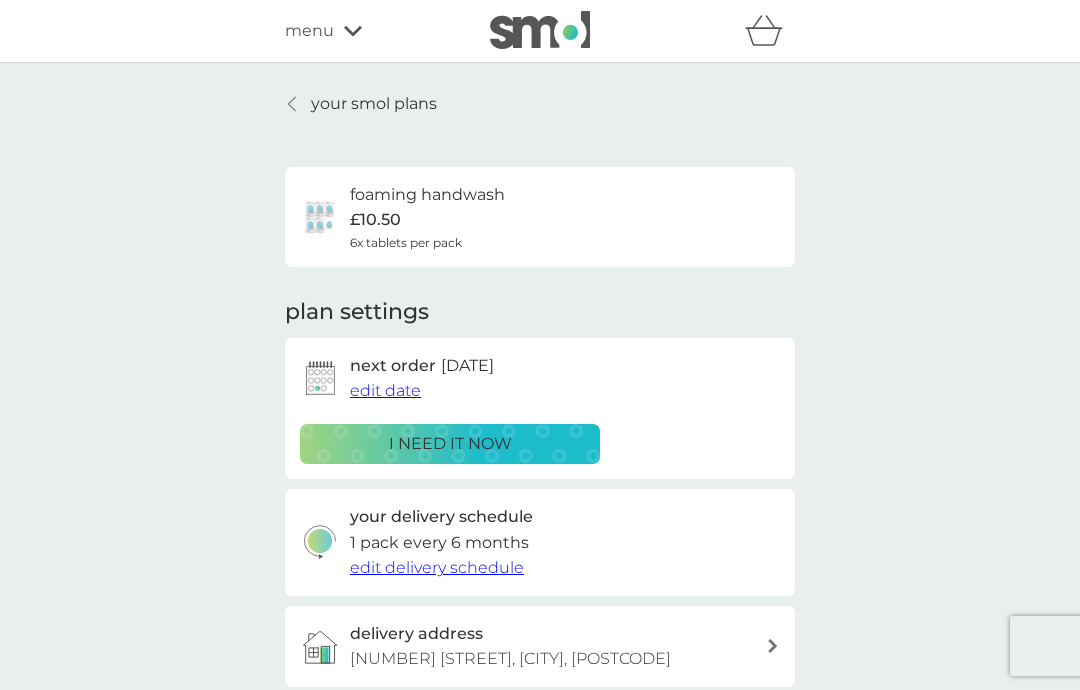 click on "edit date" at bounding box center [385, 390] 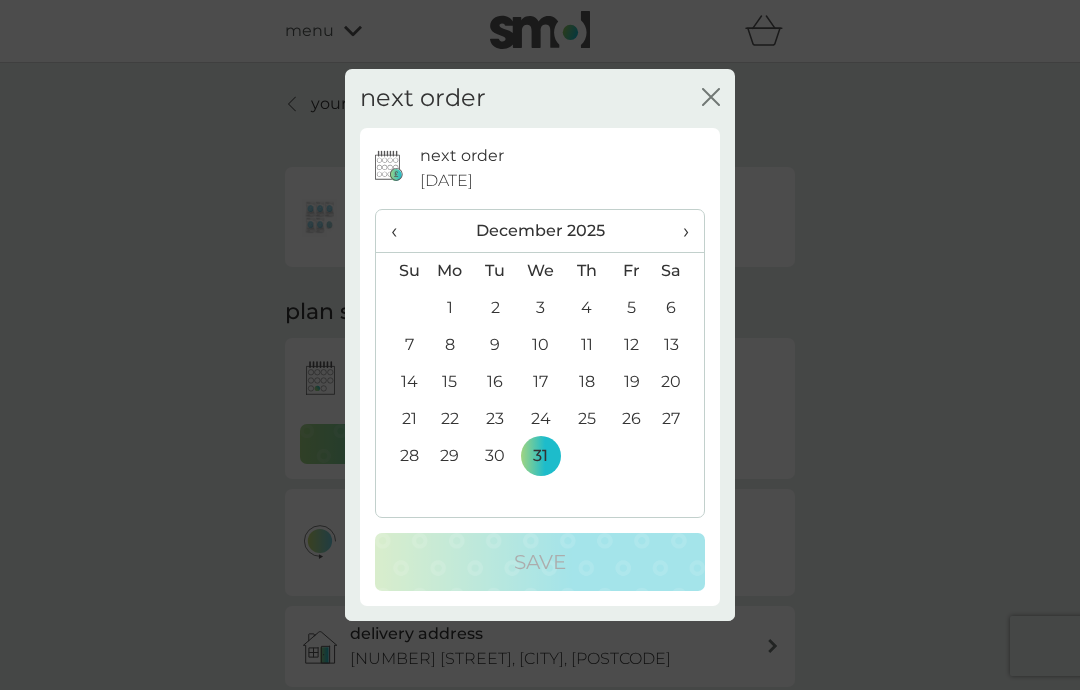 click on "‹" at bounding box center [401, 231] 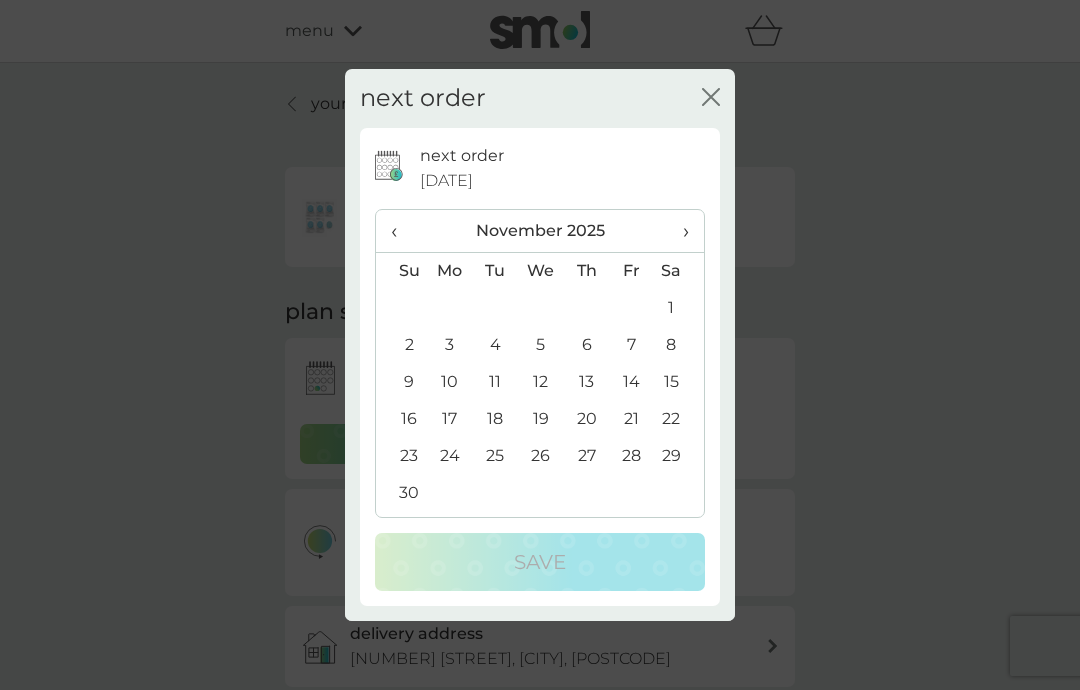 click on "28" at bounding box center [631, 456] 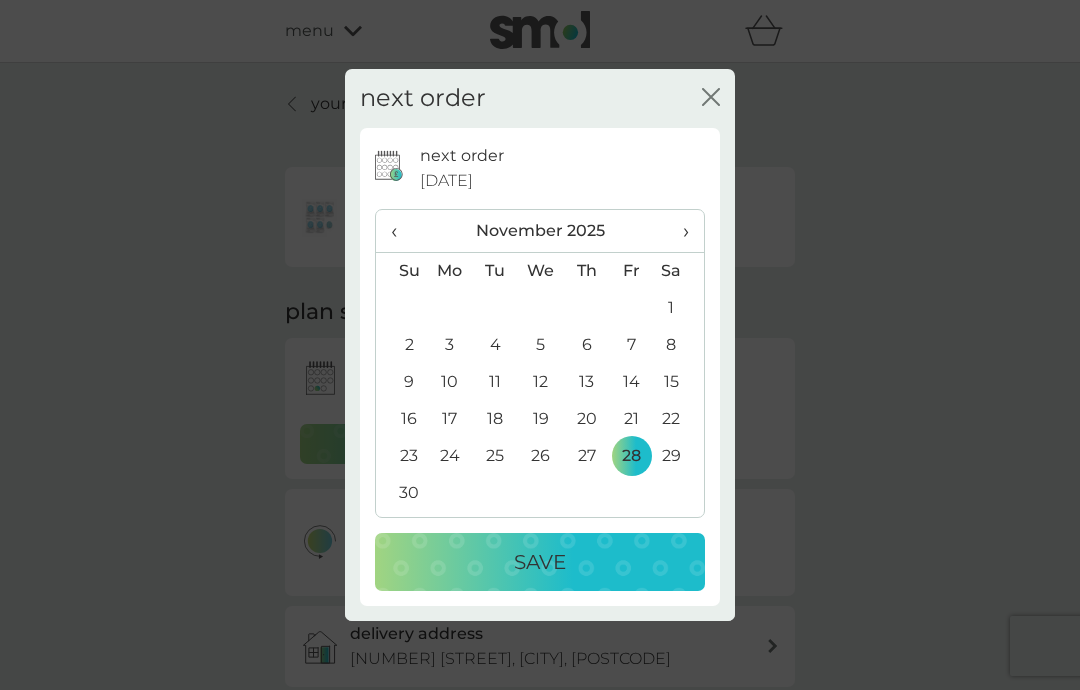click on "Save" at bounding box center (540, 562) 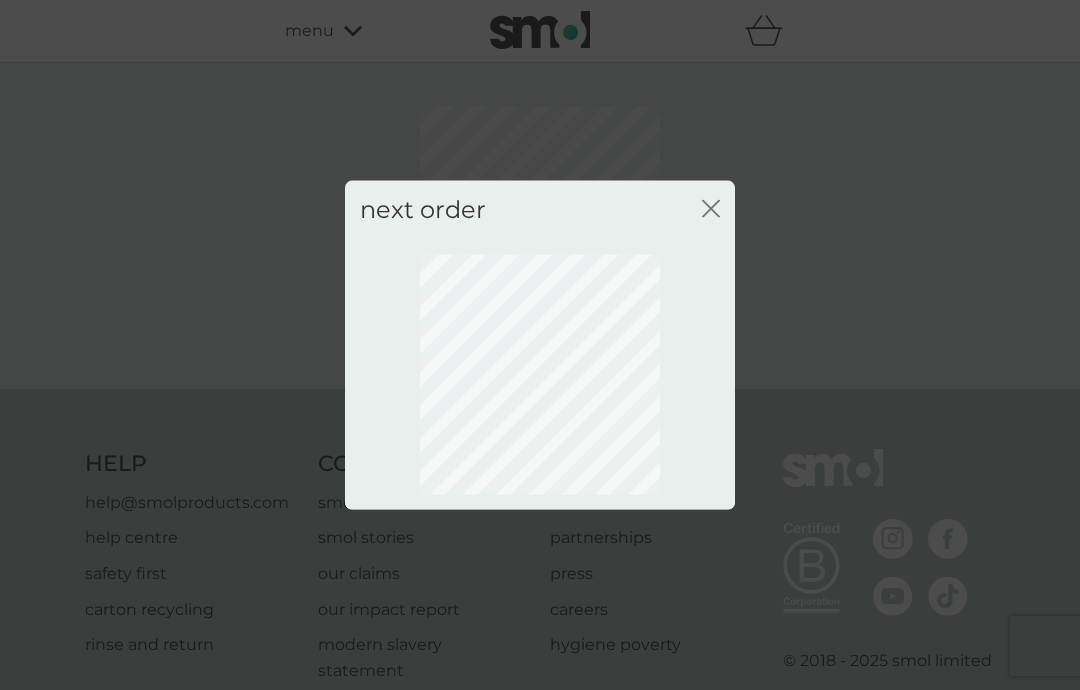 click on "close" at bounding box center (711, 210) 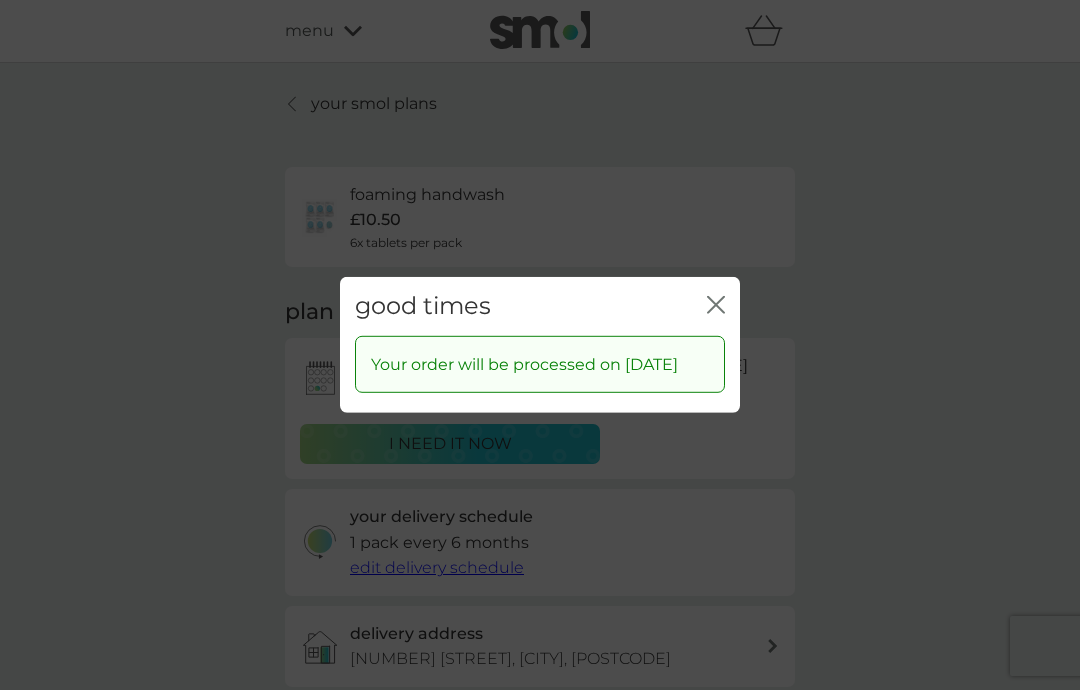 click on "close" 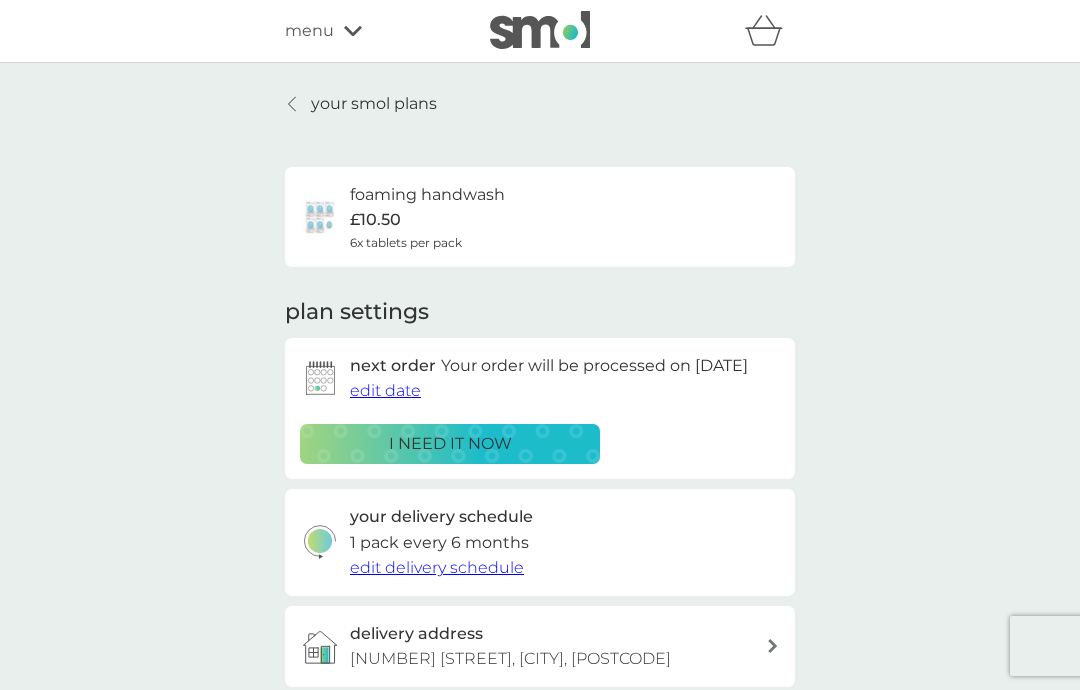 click on "your smol plans" at bounding box center [374, 104] 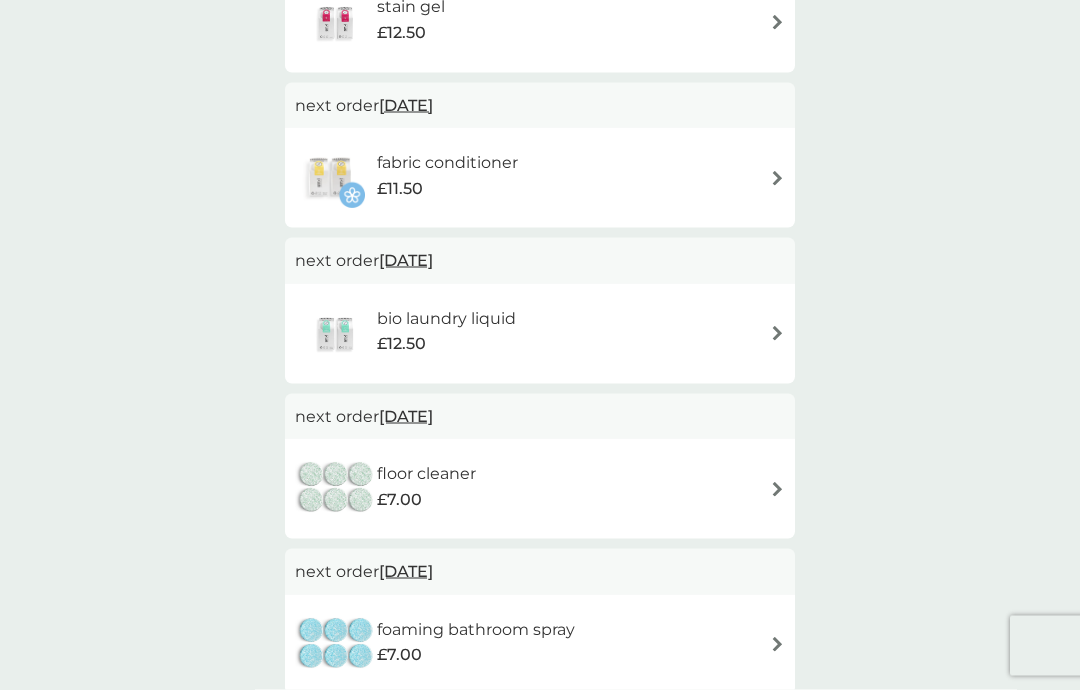 scroll, scrollTop: 925, scrollLeft: 0, axis: vertical 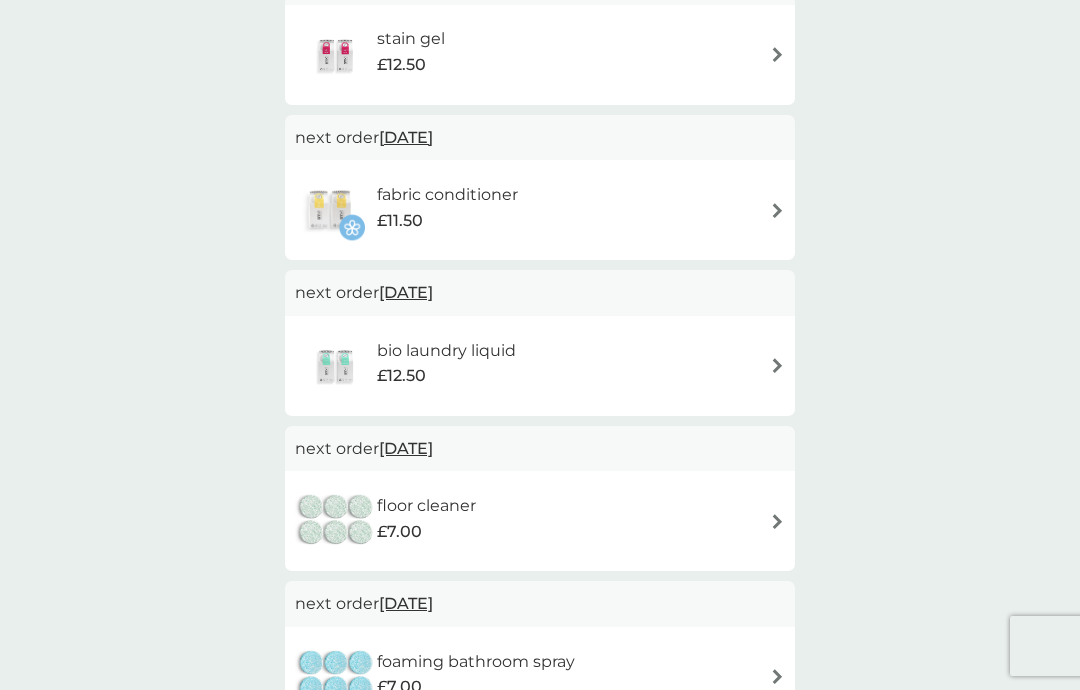 click on "stain gel £12.50" at bounding box center [540, 55] 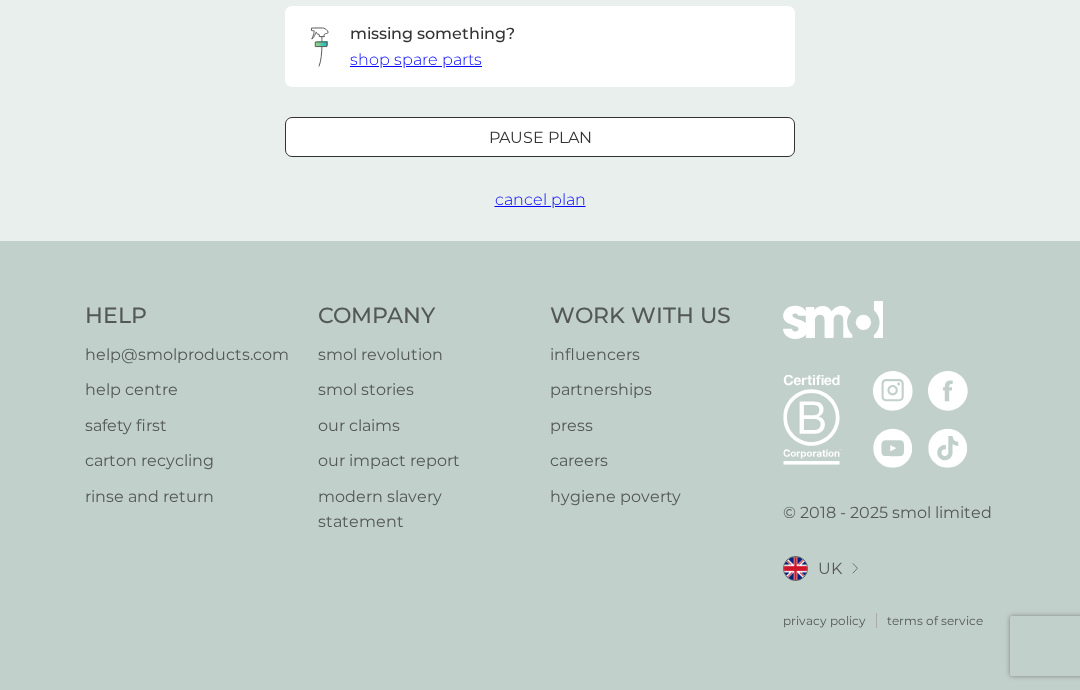 scroll, scrollTop: 0, scrollLeft: 0, axis: both 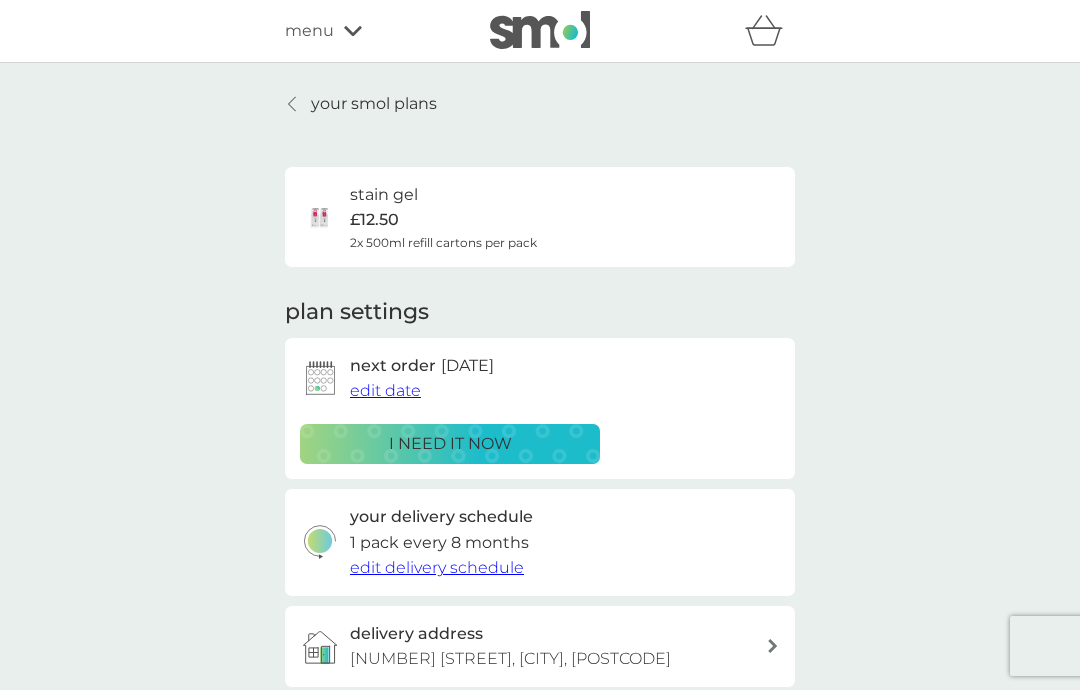 click on "edit date" at bounding box center [385, 390] 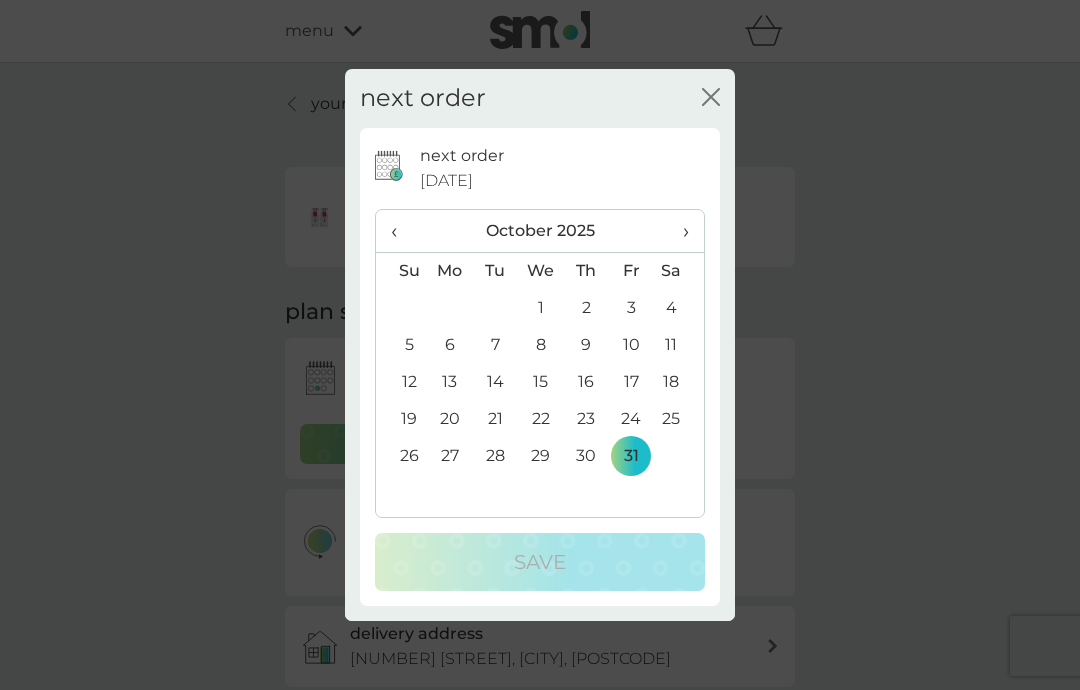 click on "›" at bounding box center [679, 231] 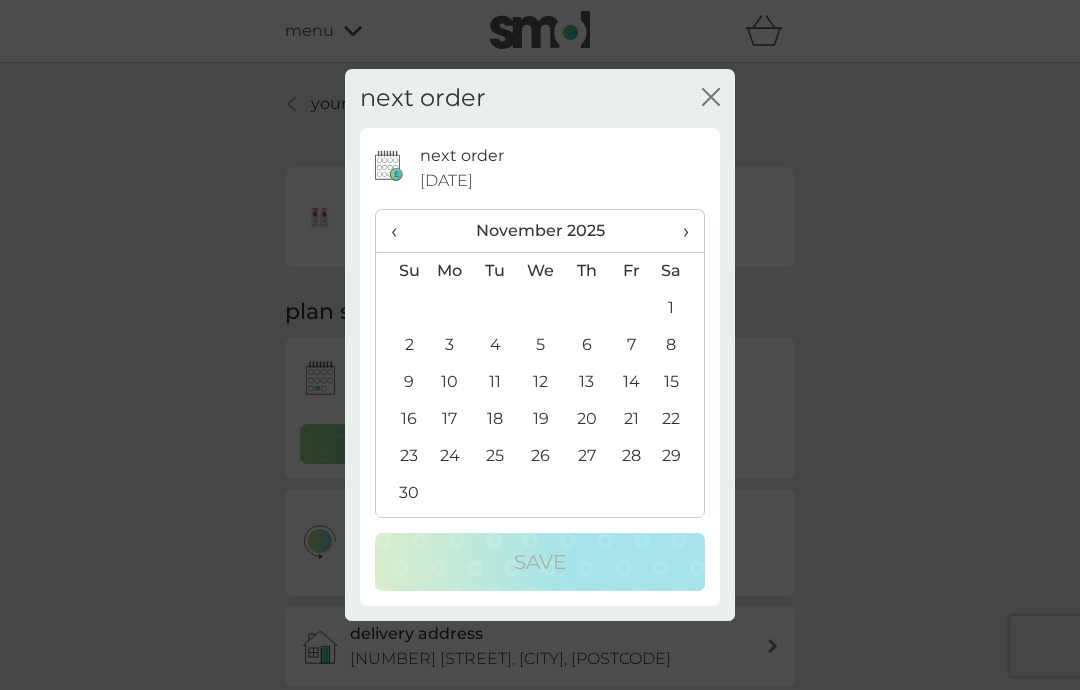 click on "28" at bounding box center (631, 456) 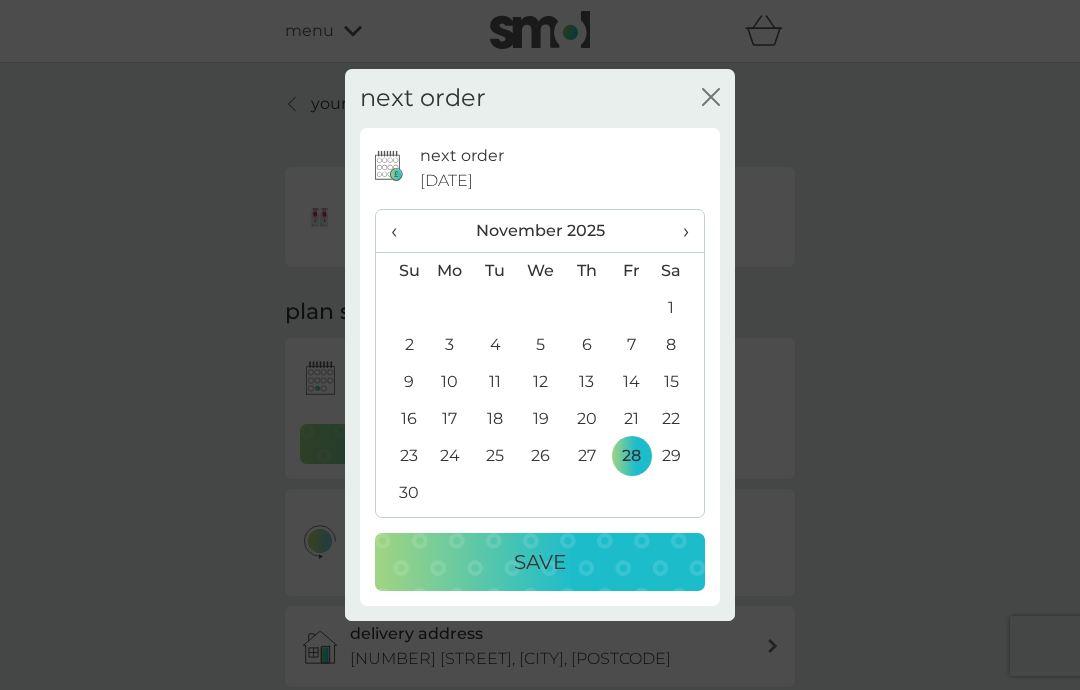 click on "Save" at bounding box center [540, 562] 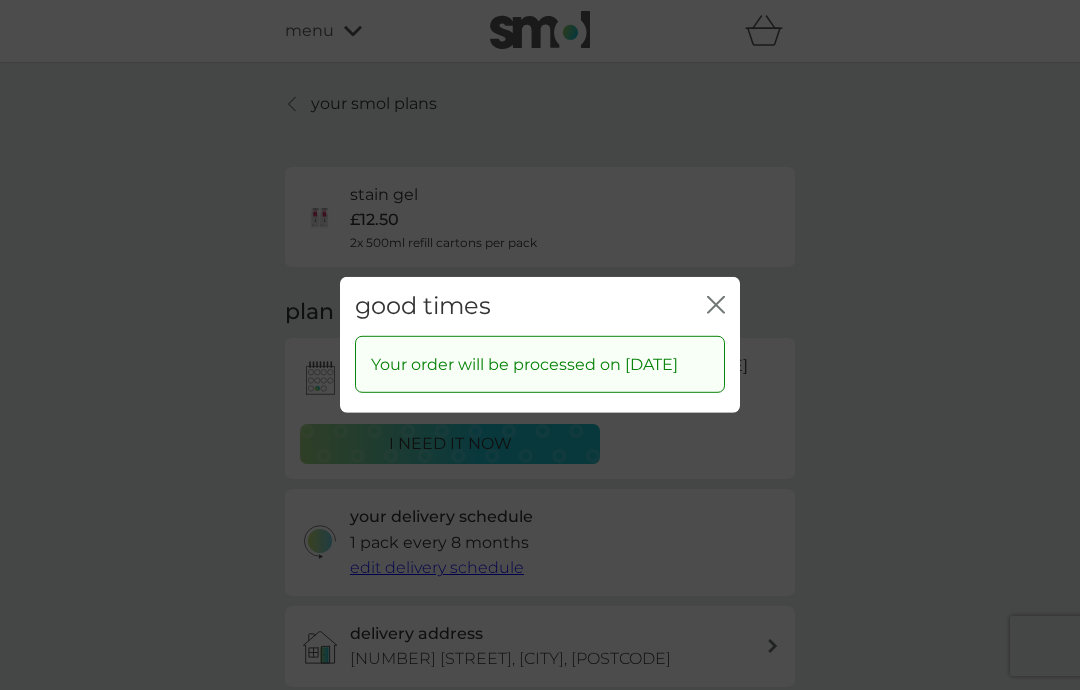 click on "close" 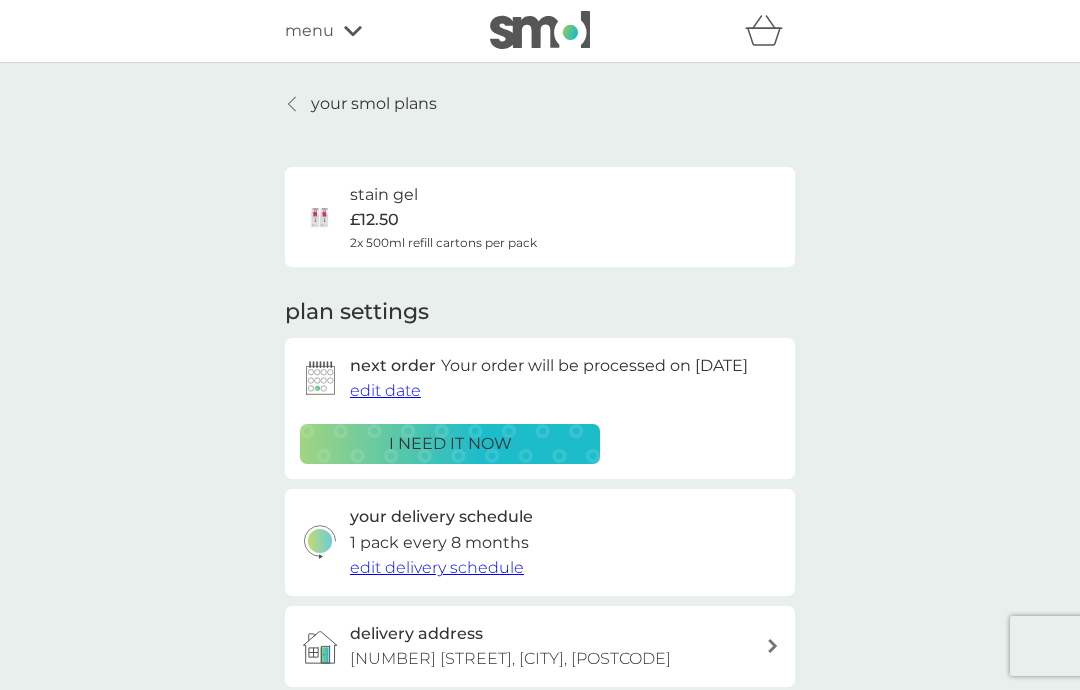 click on "your smol plans" at bounding box center (374, 104) 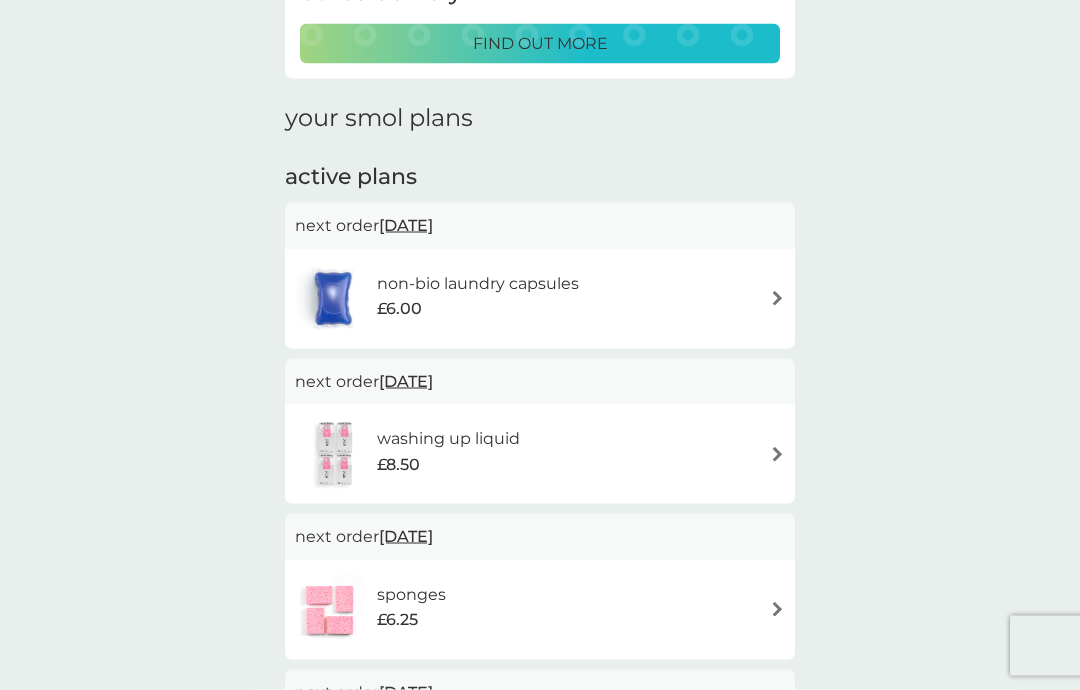 scroll, scrollTop: 0, scrollLeft: 0, axis: both 